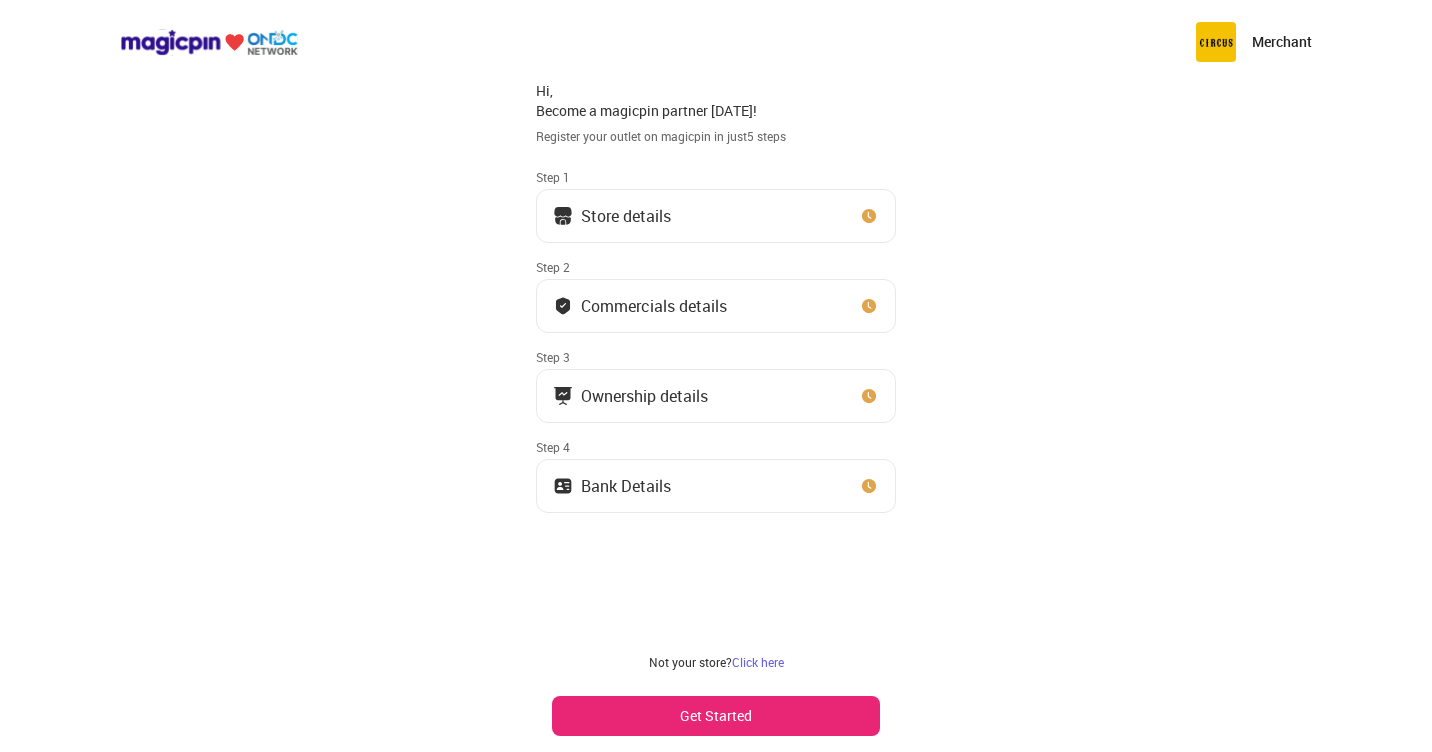 scroll, scrollTop: 0, scrollLeft: 0, axis: both 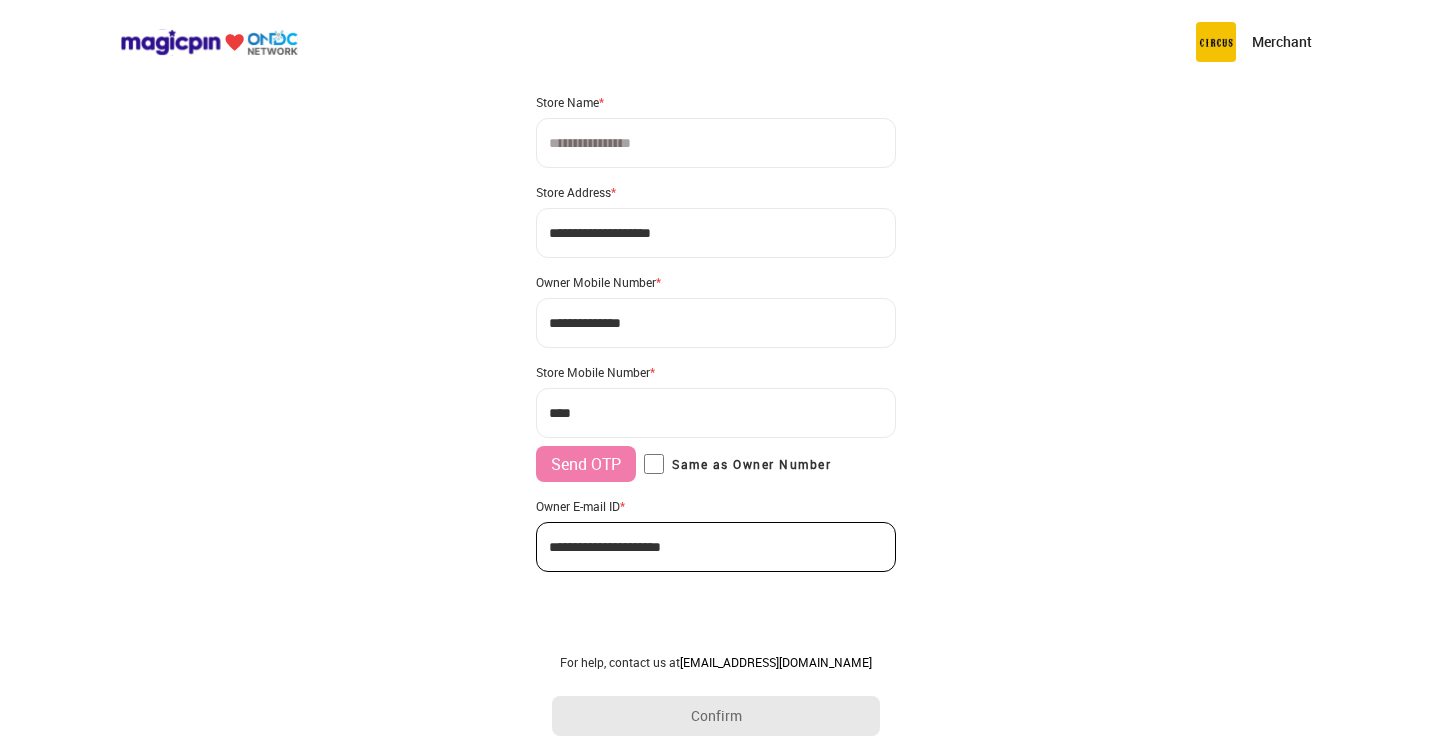 click on "***" at bounding box center (716, 413) 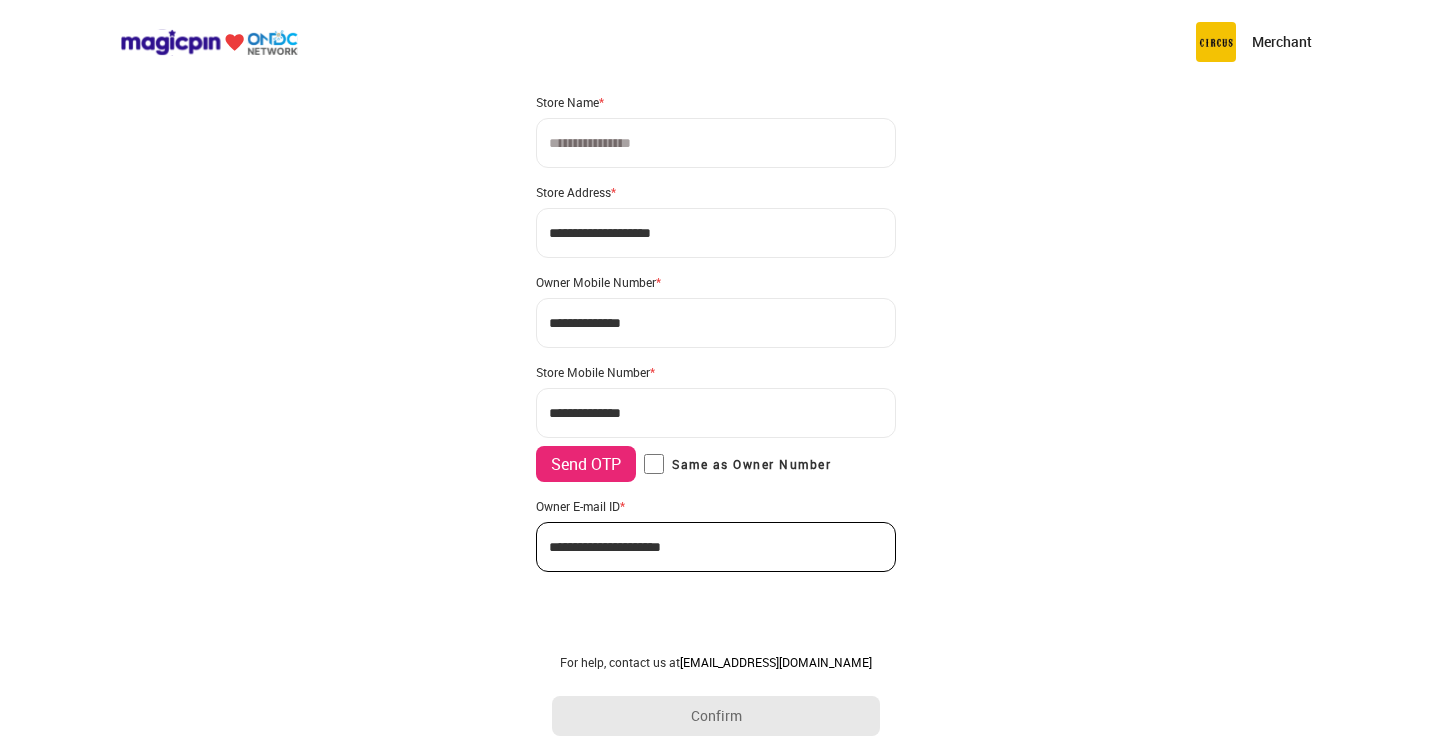 type on "**********" 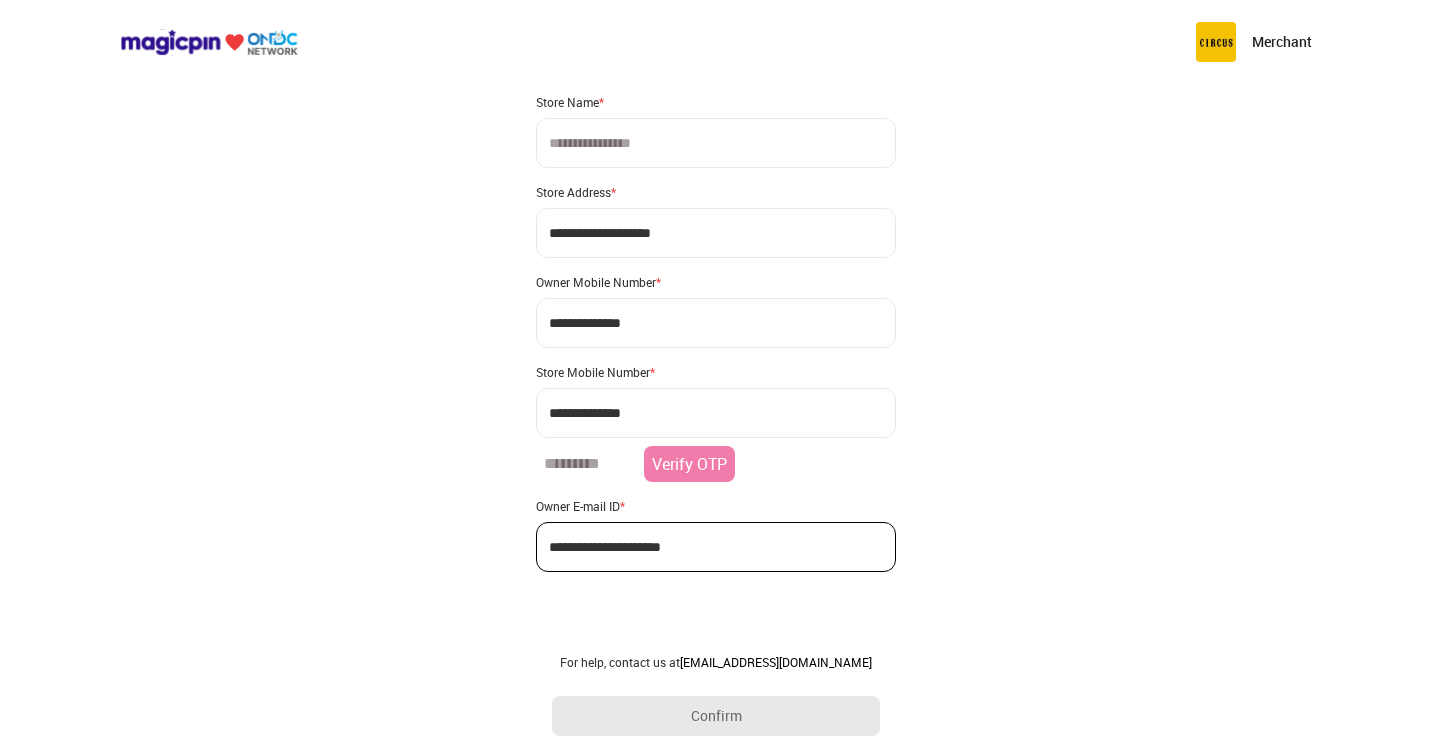 click at bounding box center [586, 464] 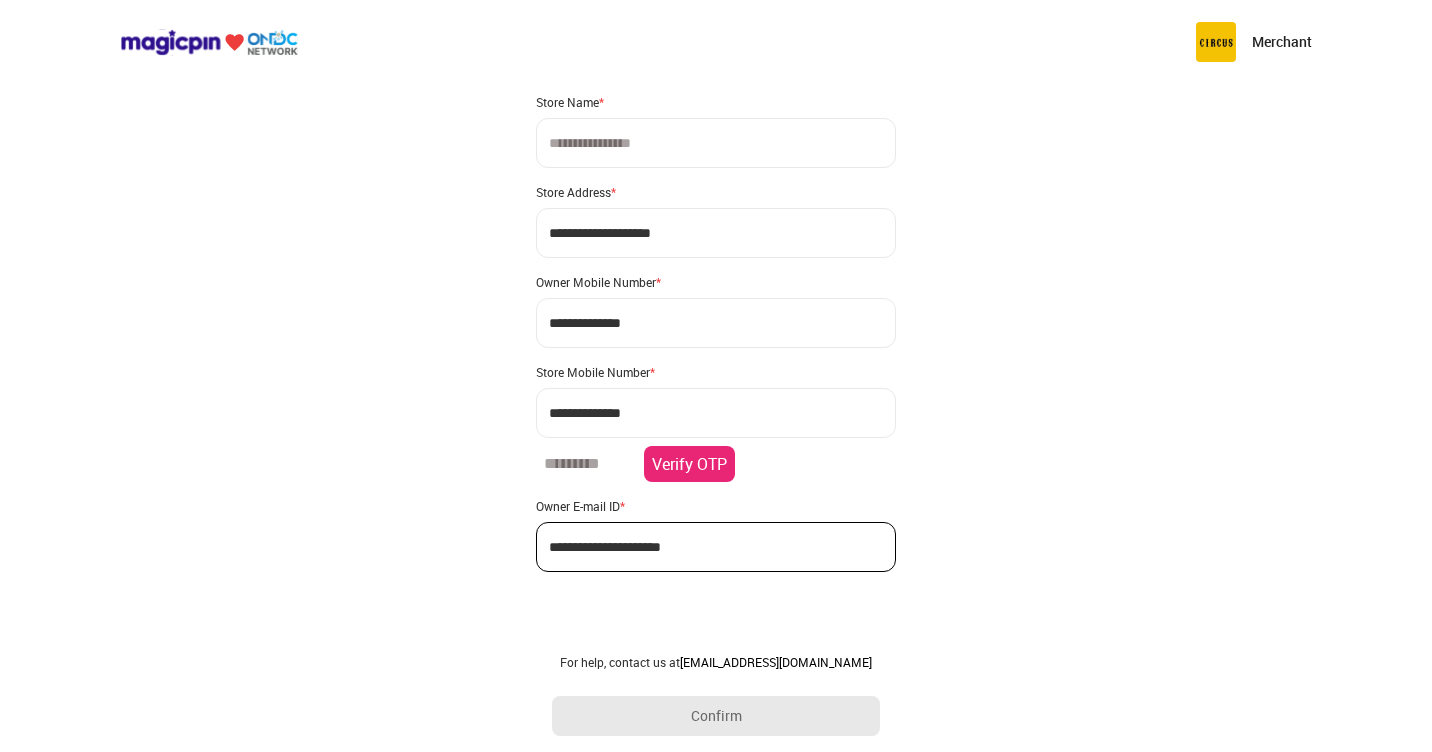 type on "******" 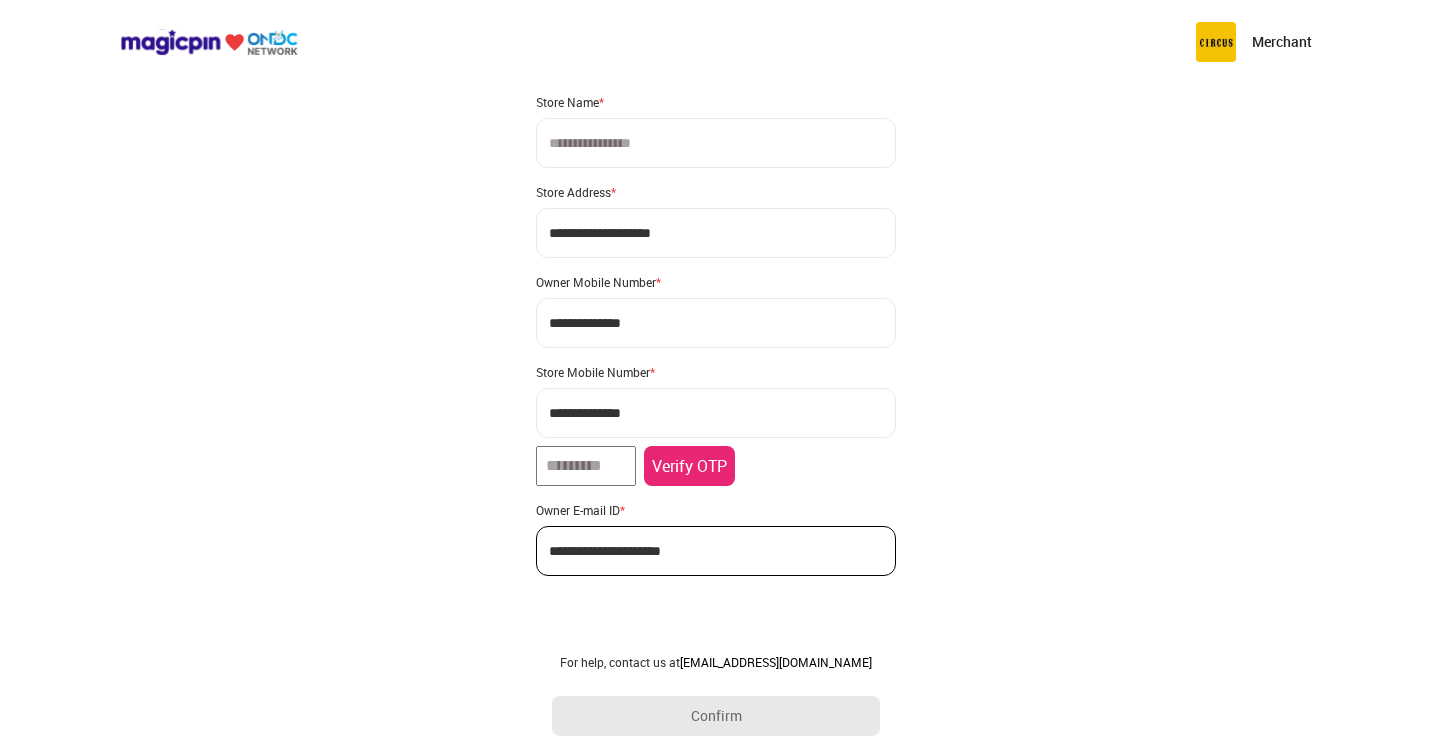 click on "Verify OTP" at bounding box center [689, 466] 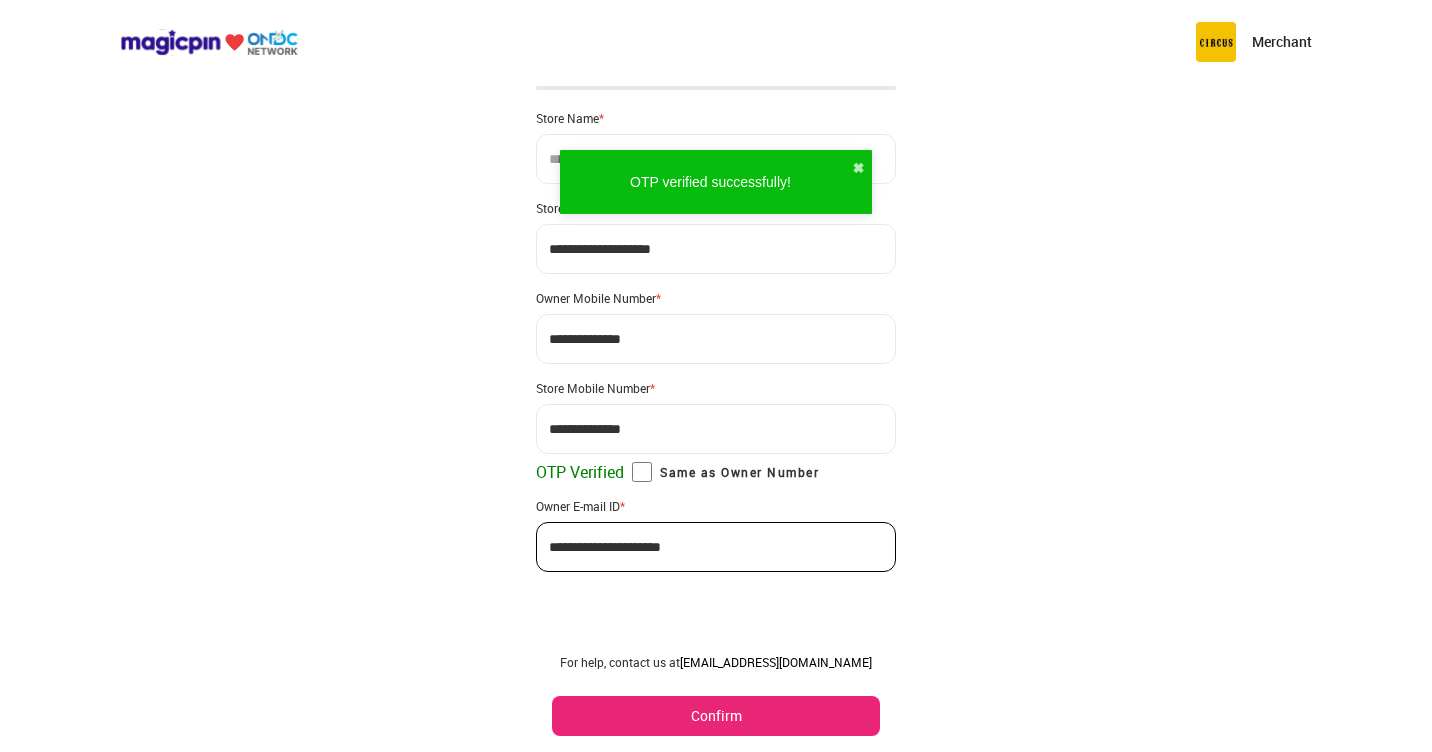 click on "Confirm" at bounding box center (716, 716) 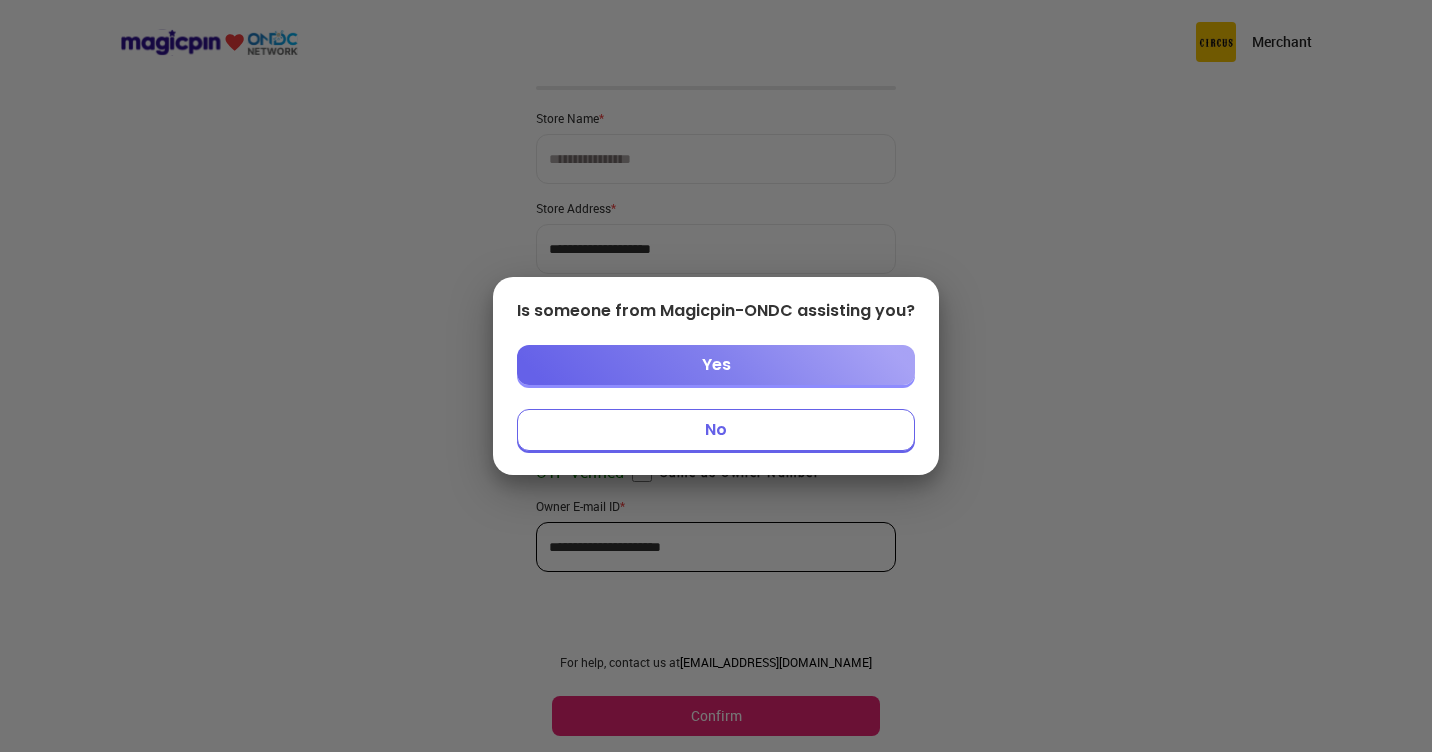 click on "No" at bounding box center [716, 430] 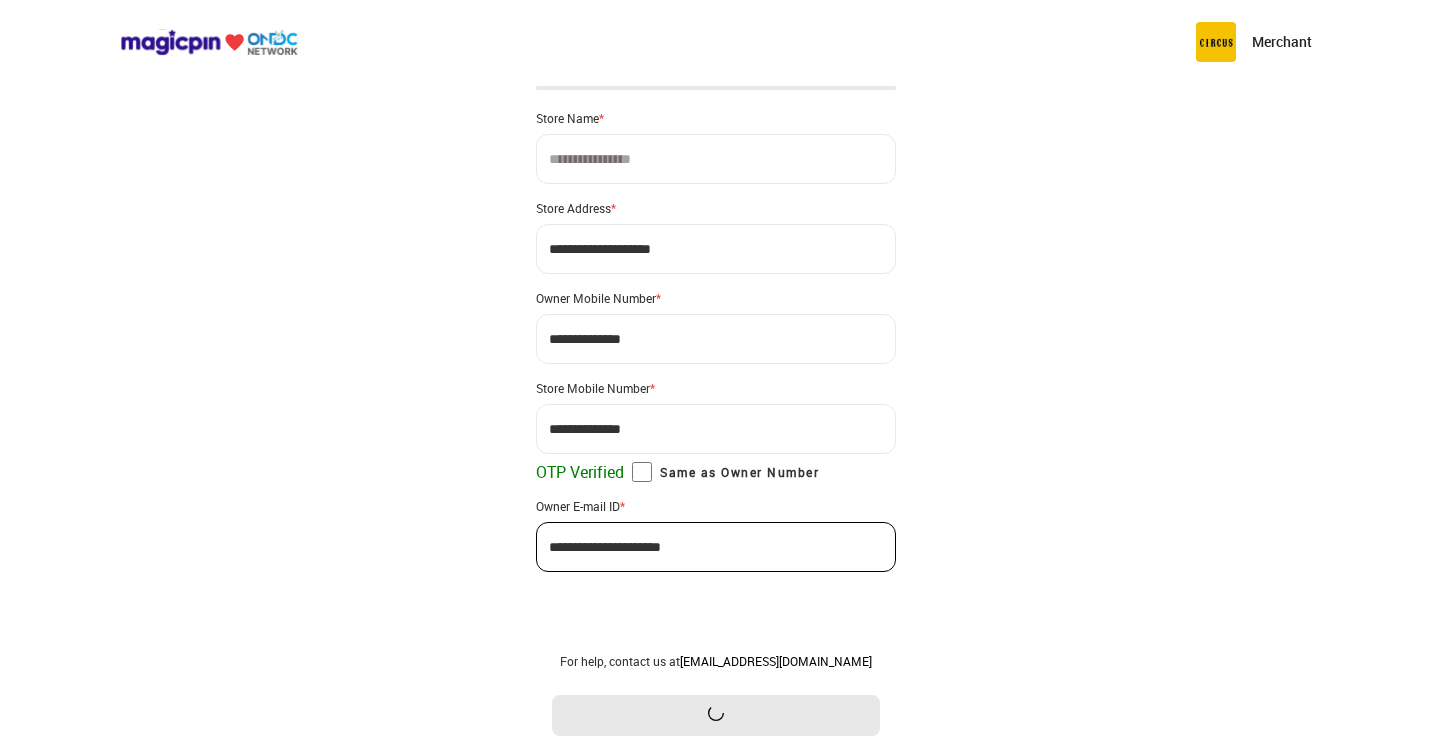 scroll, scrollTop: 0, scrollLeft: 0, axis: both 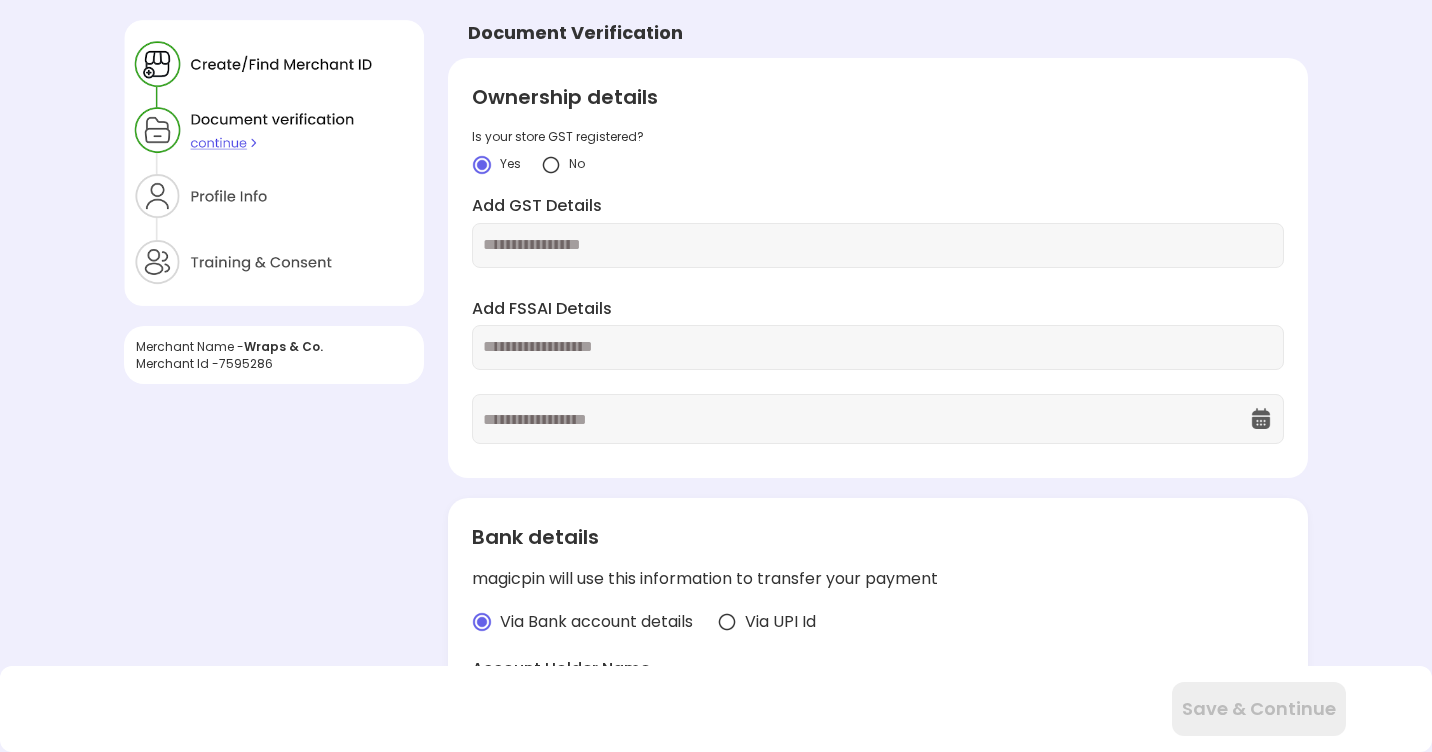 click at bounding box center (551, 165) 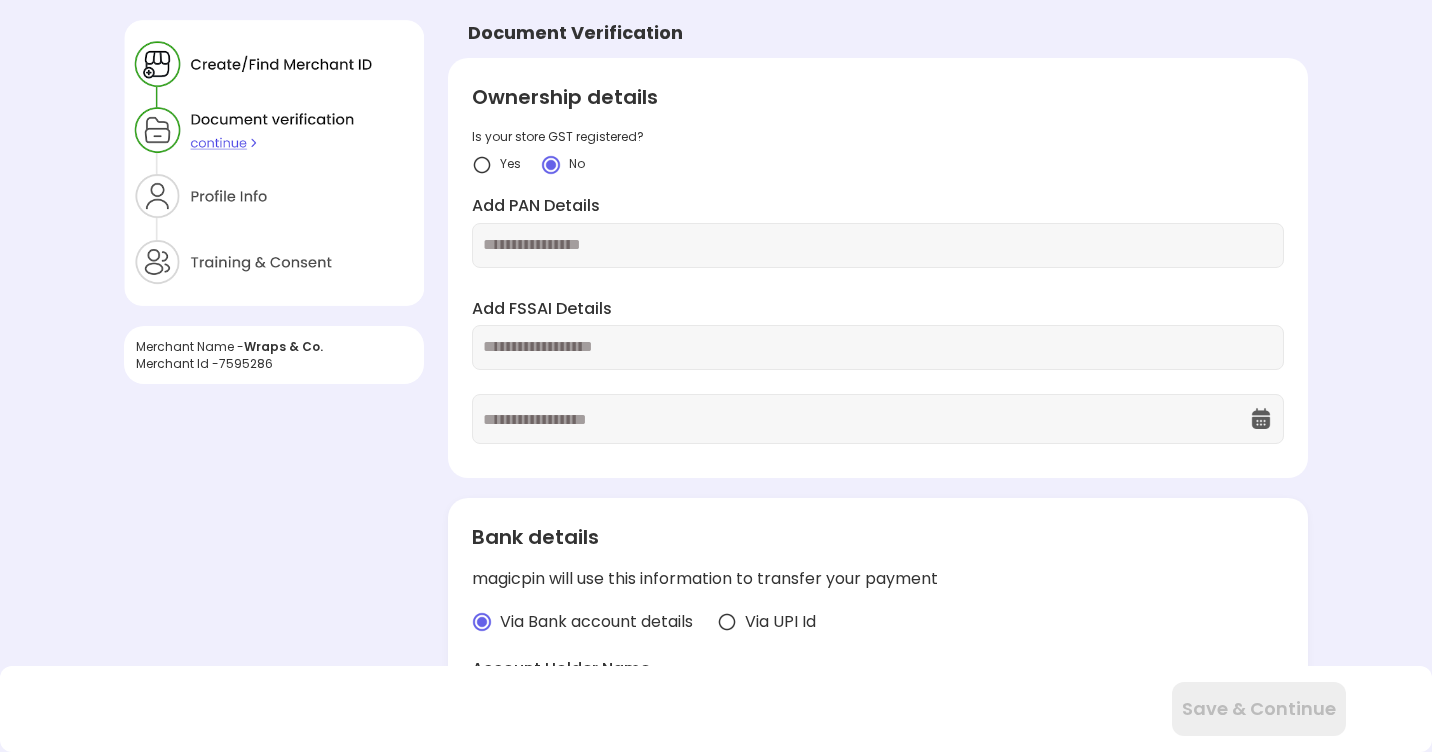 click at bounding box center (877, 245) 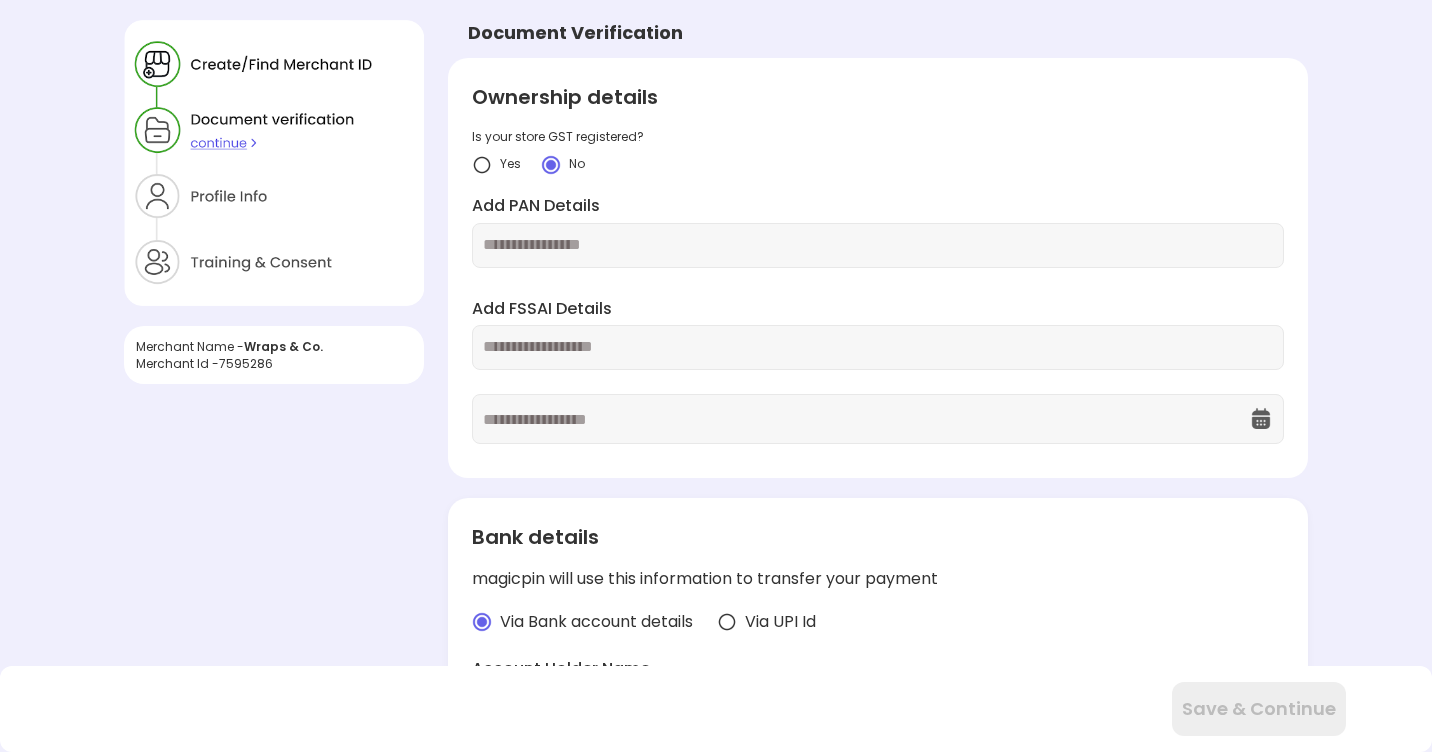 click at bounding box center (877, 347) 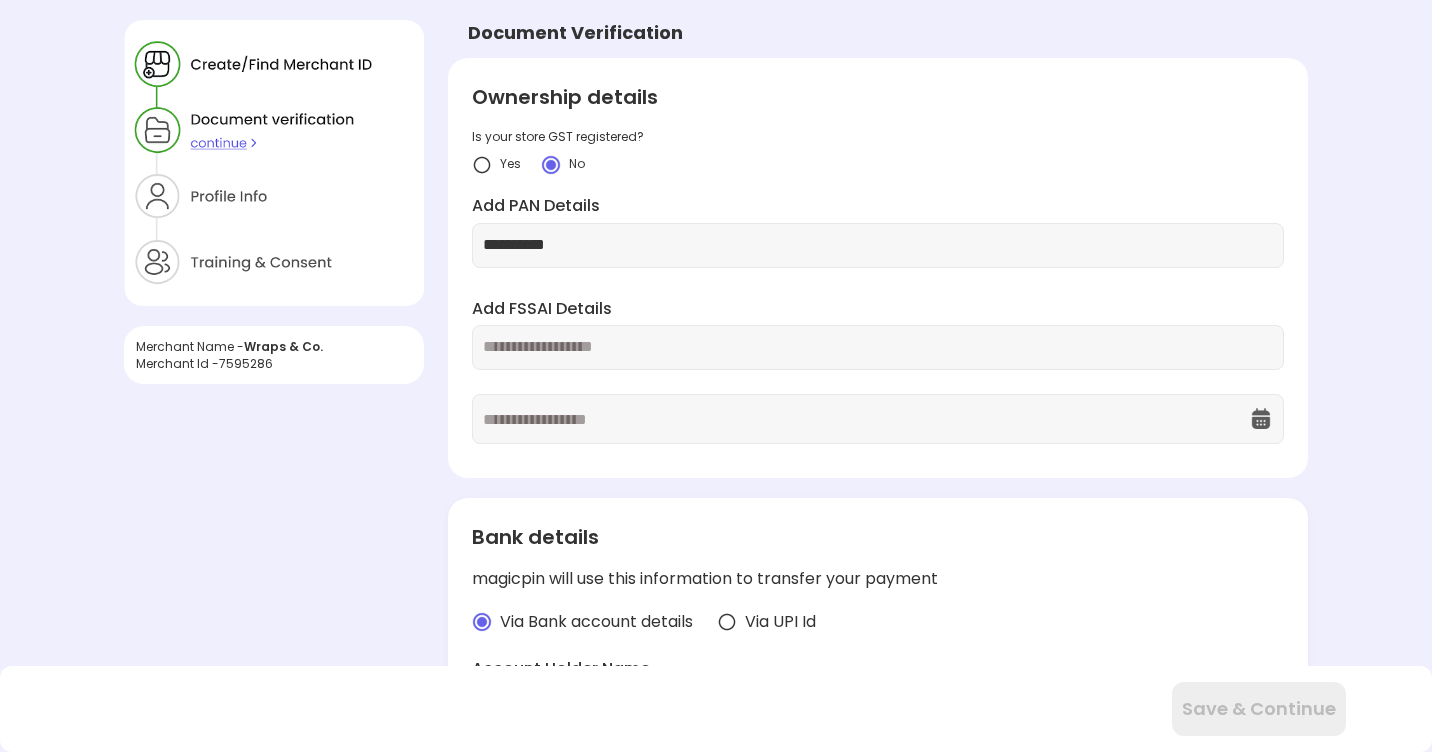 type on "**********" 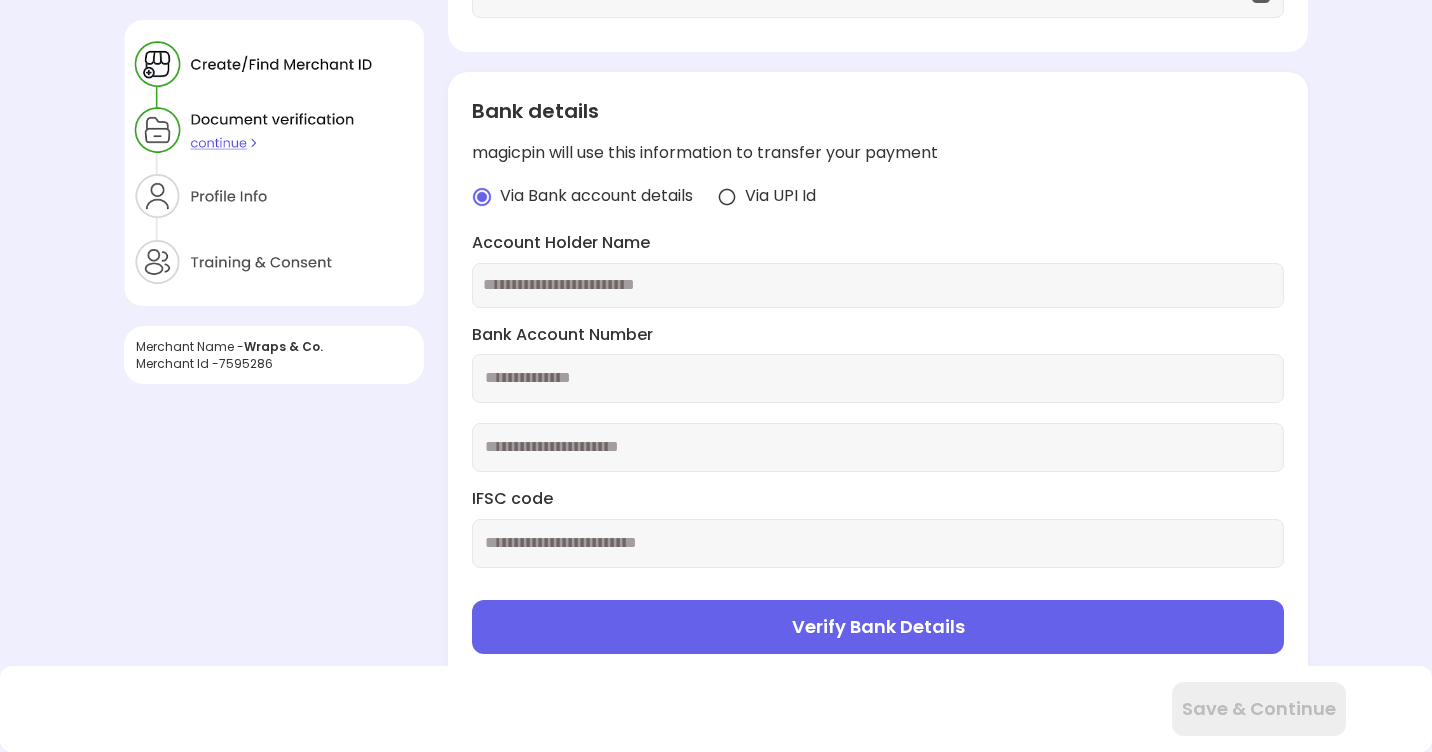 scroll, scrollTop: 400, scrollLeft: 0, axis: vertical 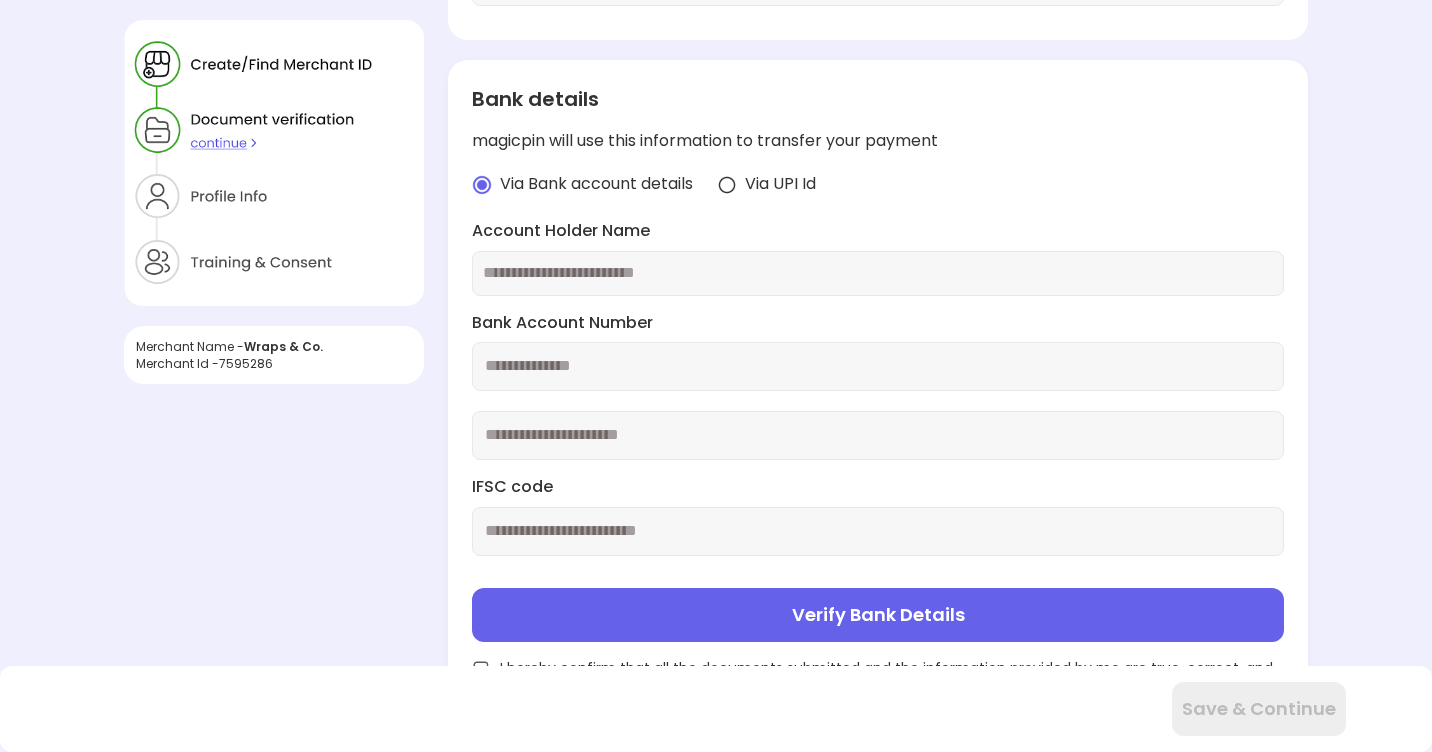 click at bounding box center (877, 273) 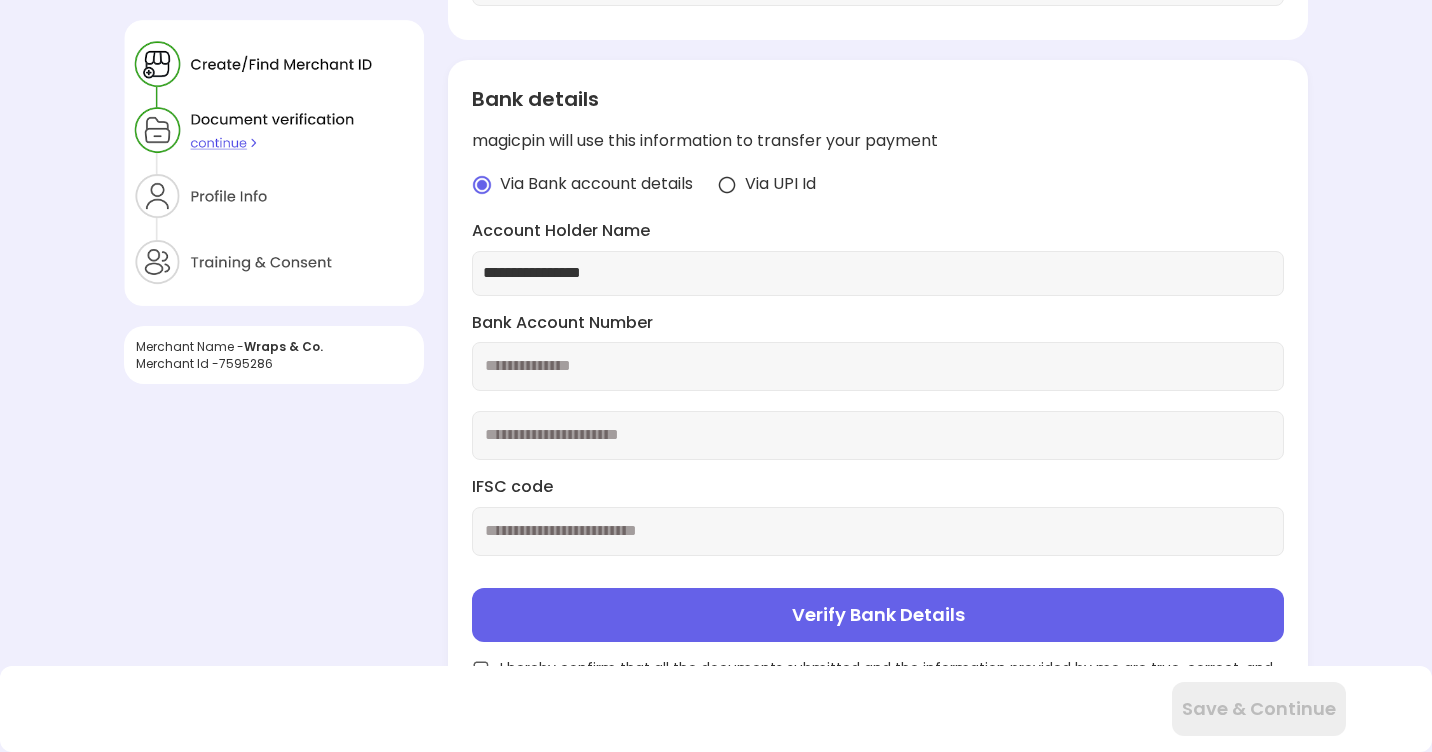 type on "**********" 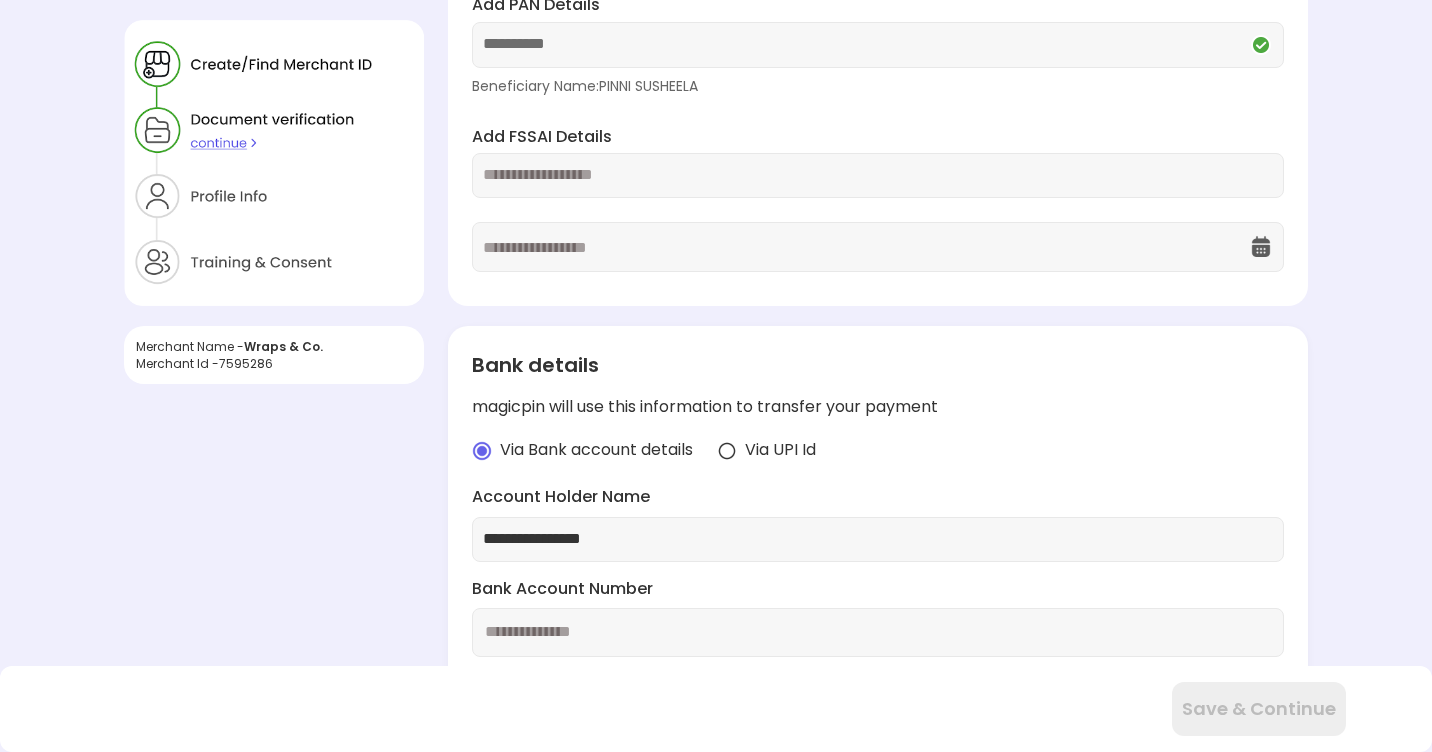 scroll, scrollTop: 0, scrollLeft: 0, axis: both 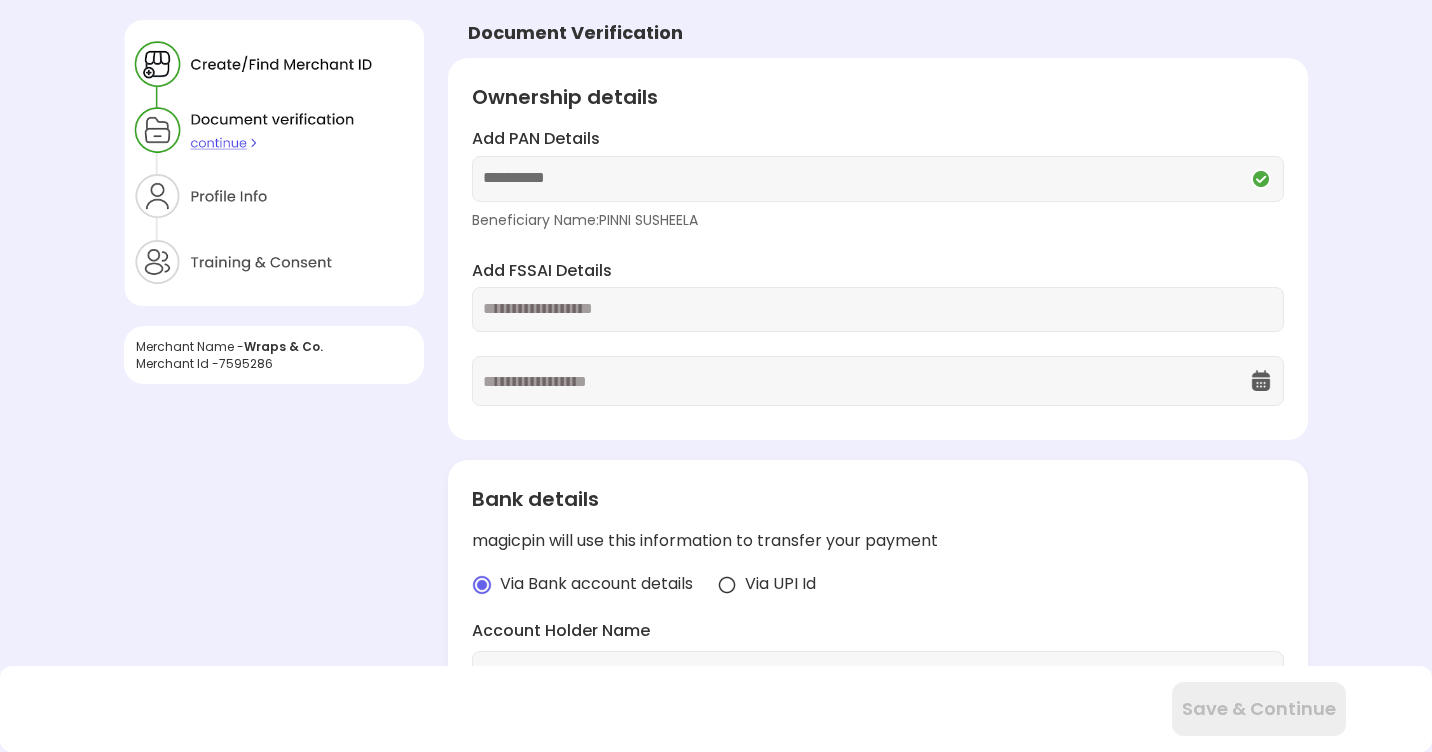 click at bounding box center [877, 309] 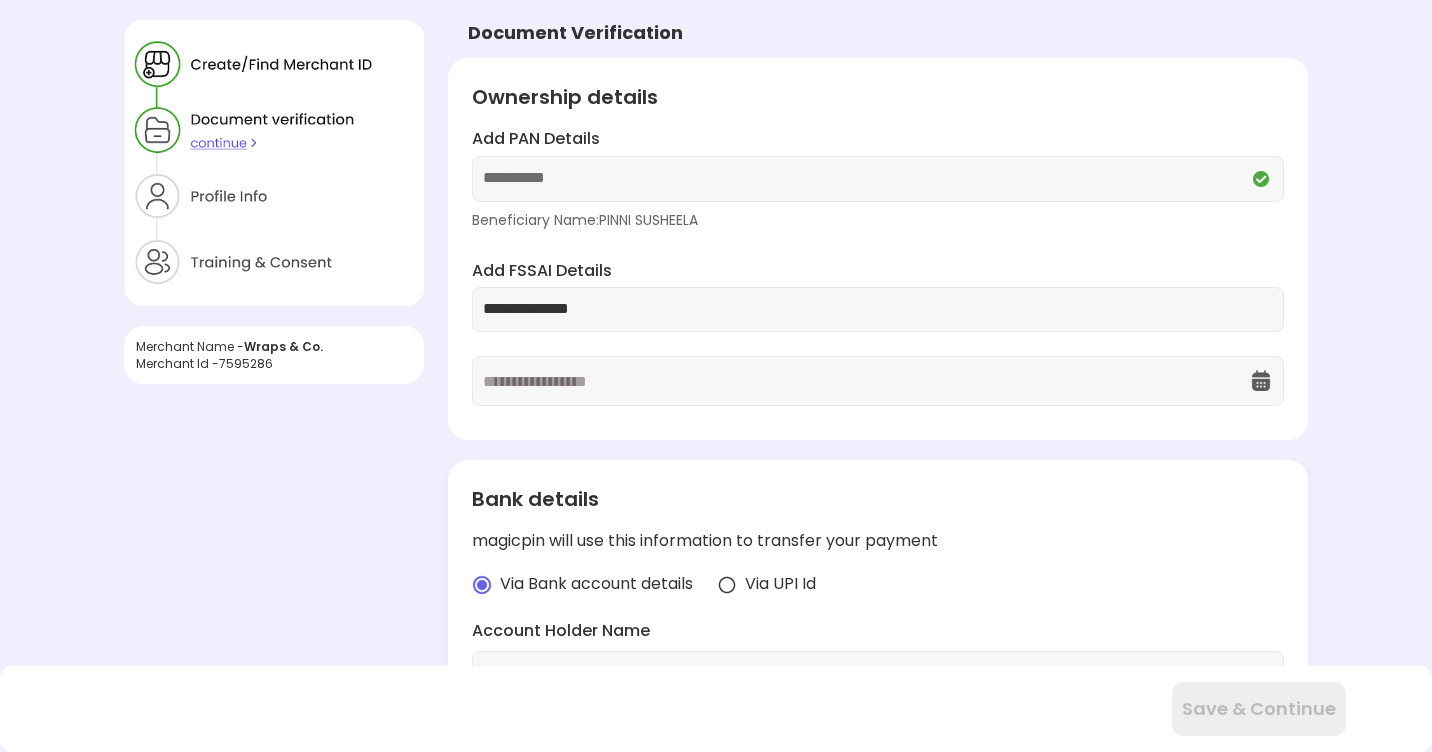 type on "**********" 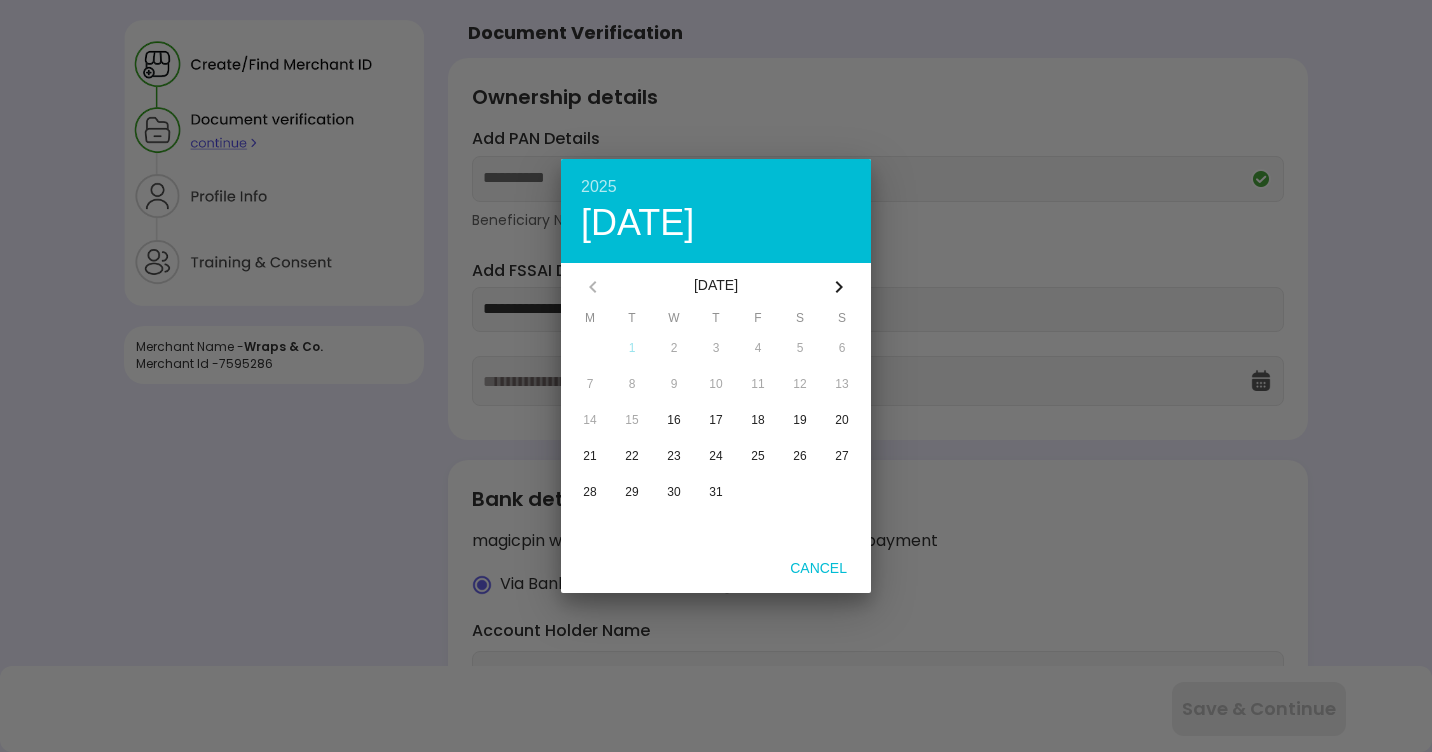 click on "2025" at bounding box center (716, 187) 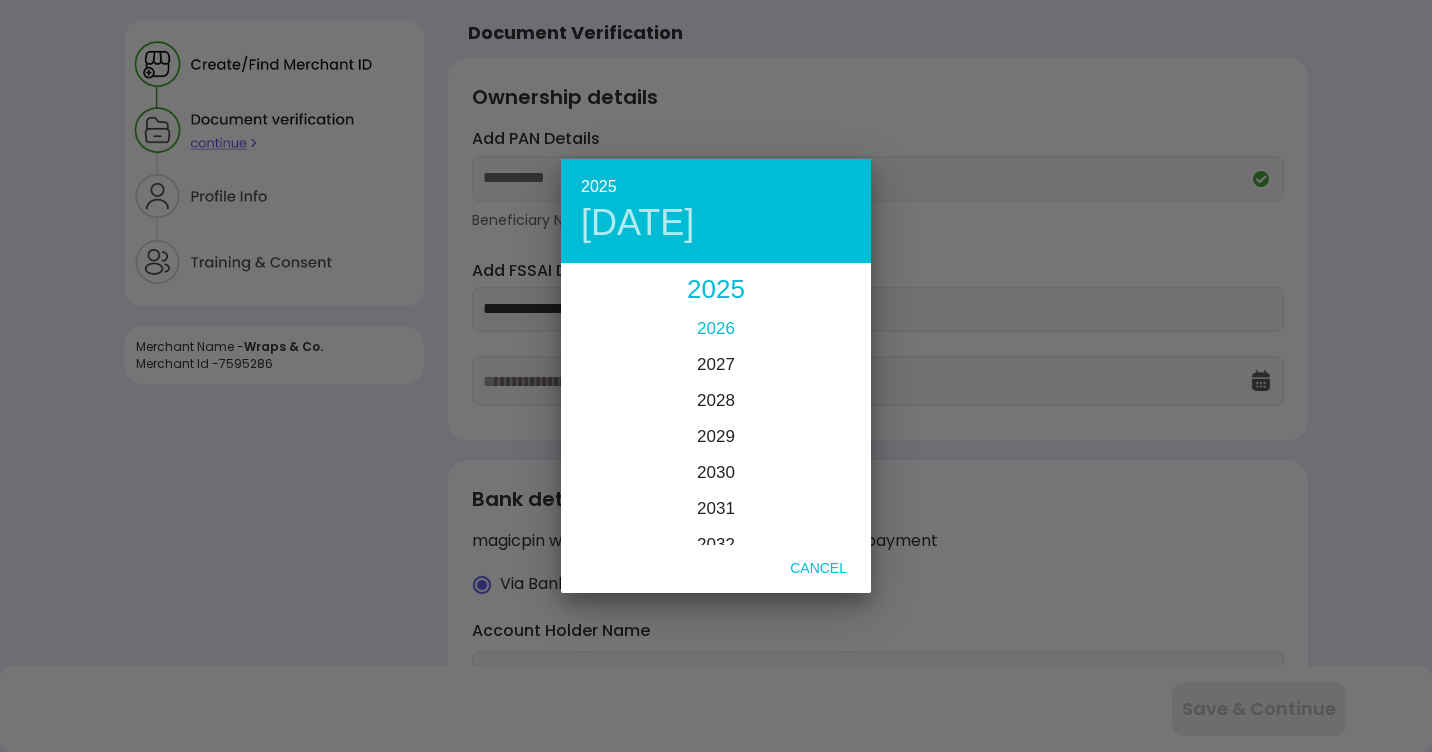 click on "2026" at bounding box center (716, 328) 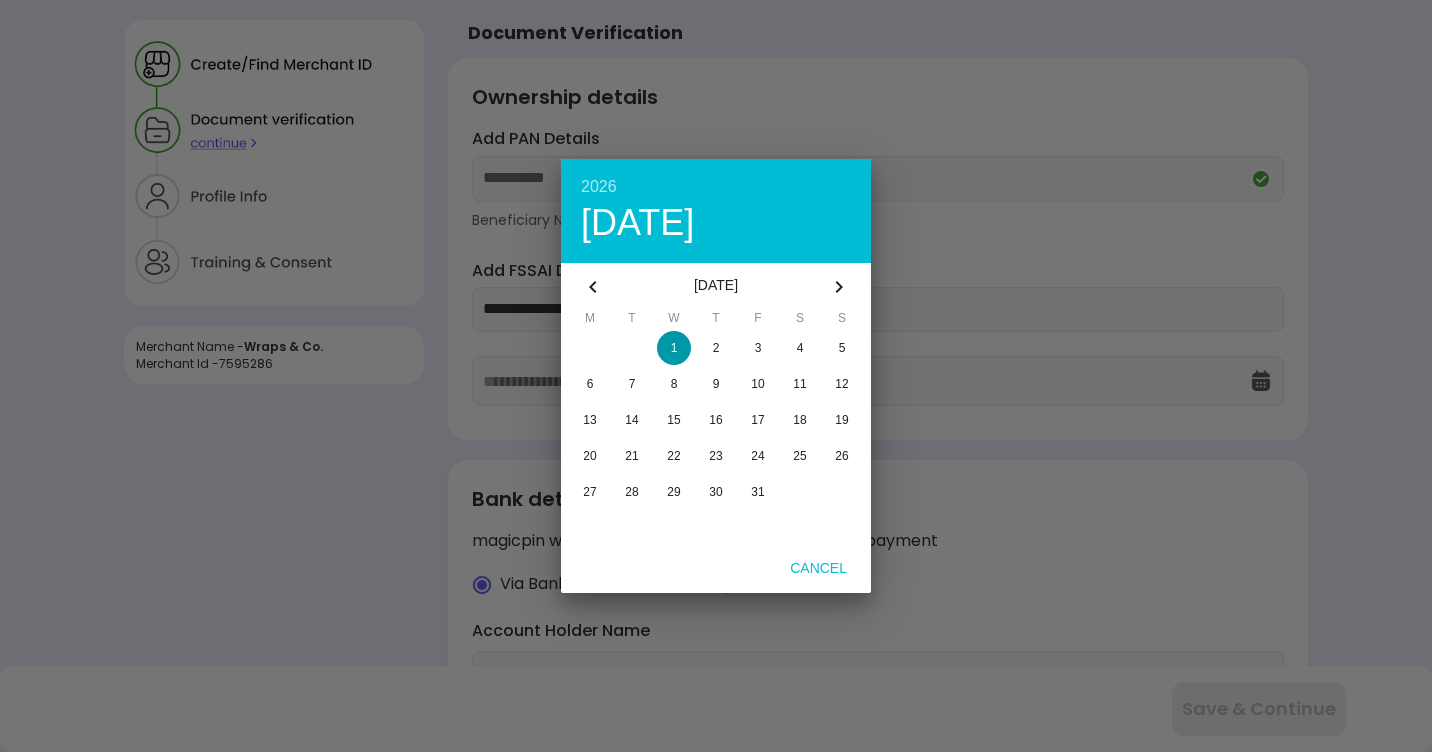 click 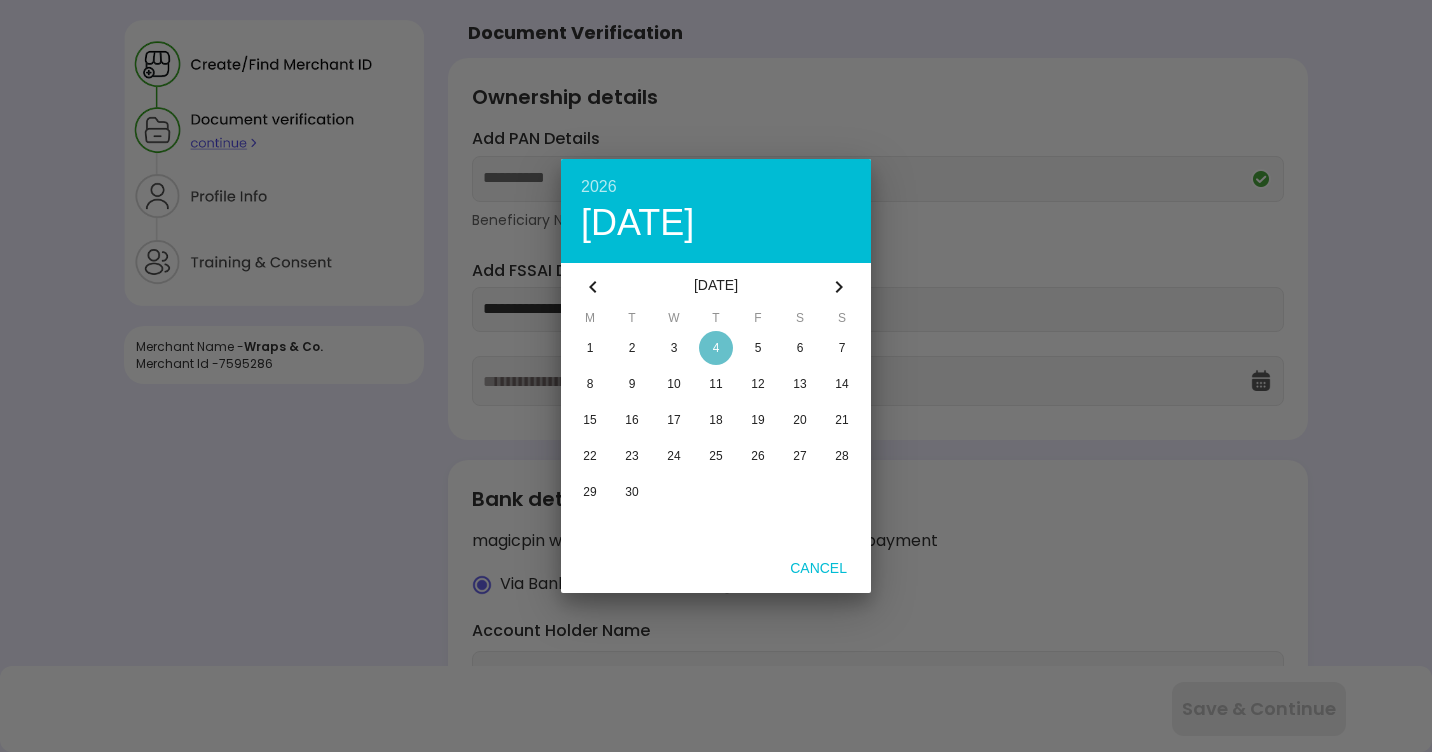 click at bounding box center [716, 348] 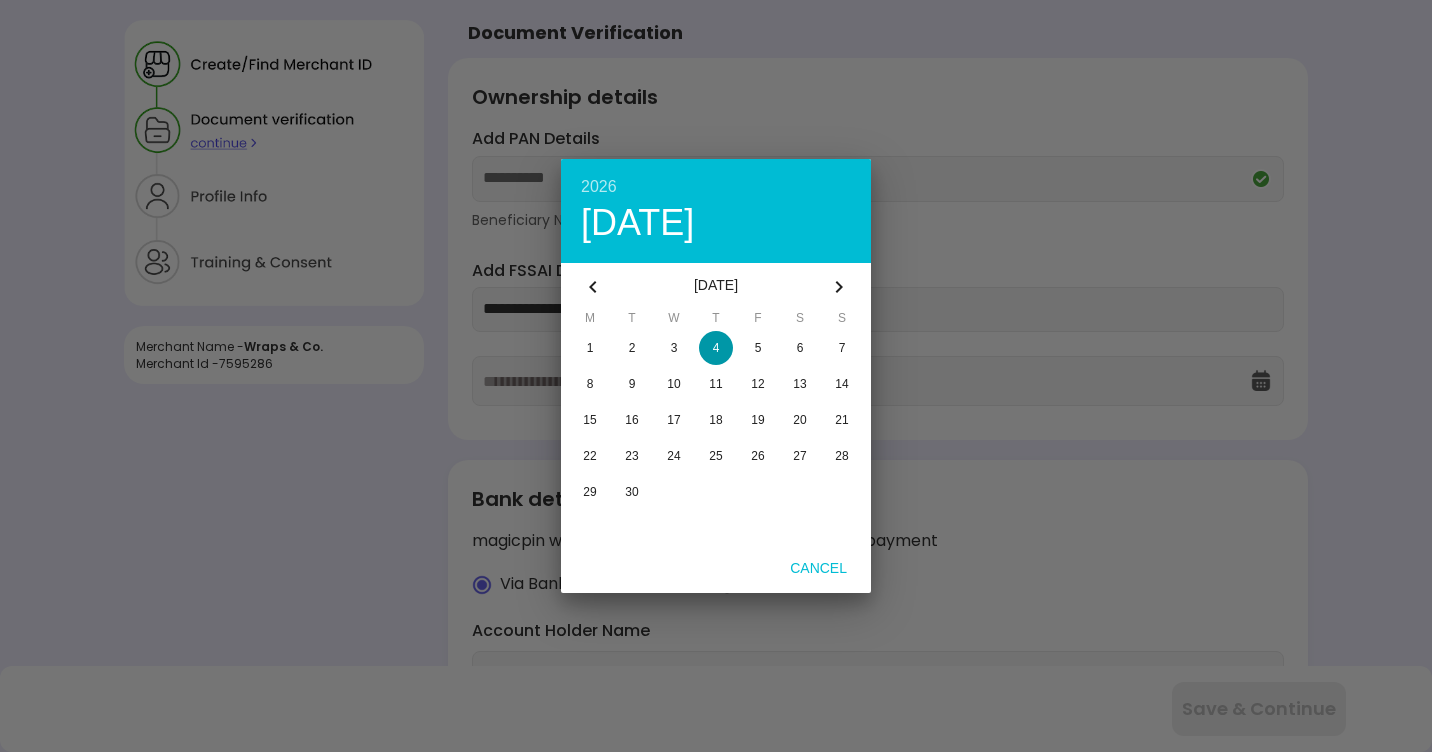 type on "**********" 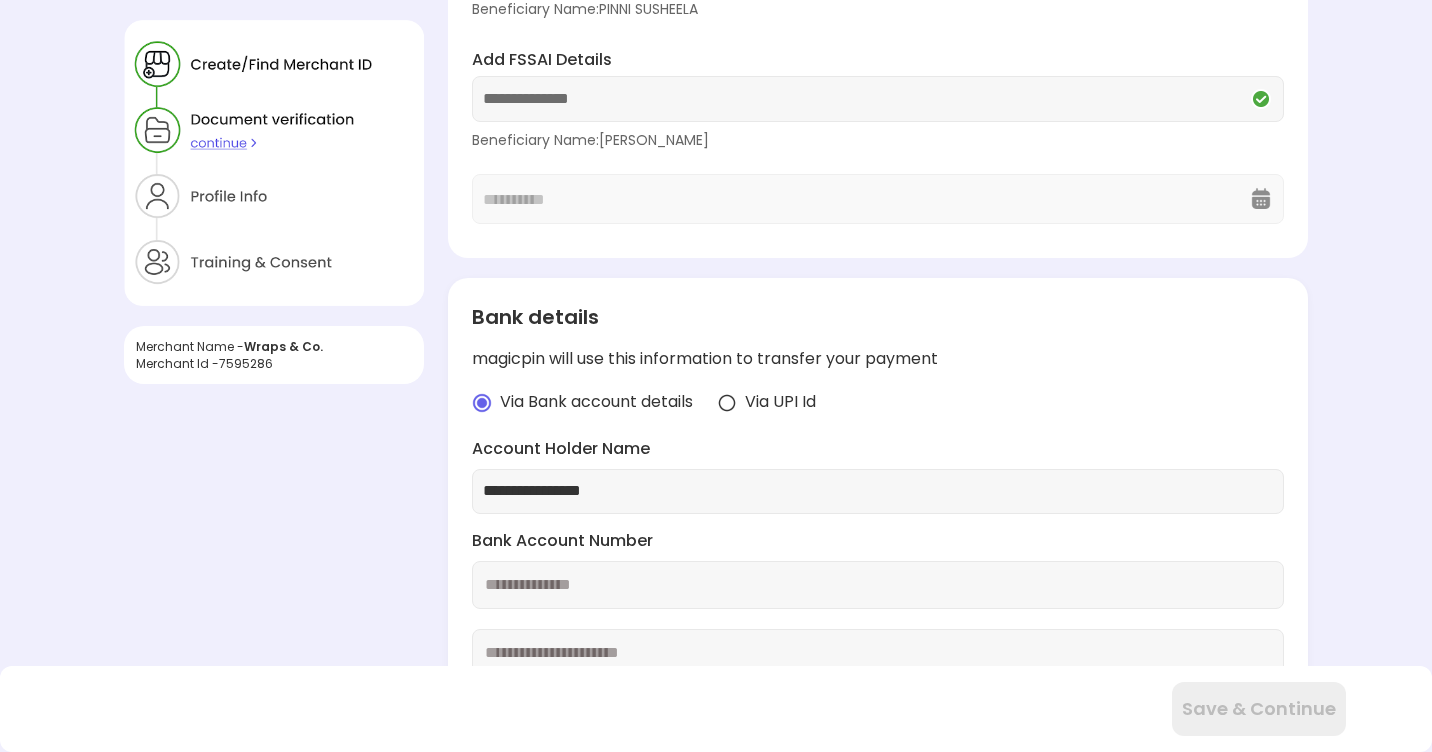 scroll, scrollTop: 463, scrollLeft: 0, axis: vertical 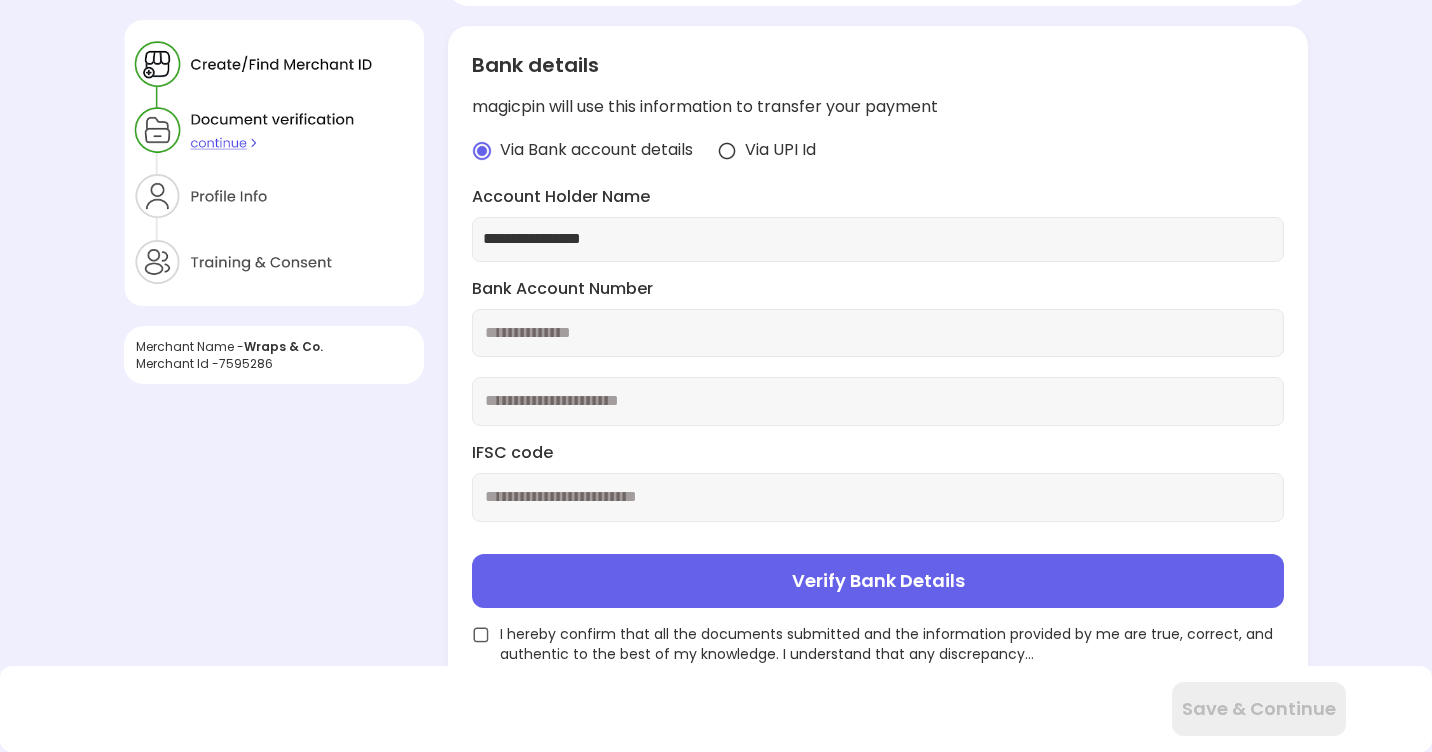 click at bounding box center (877, 333) 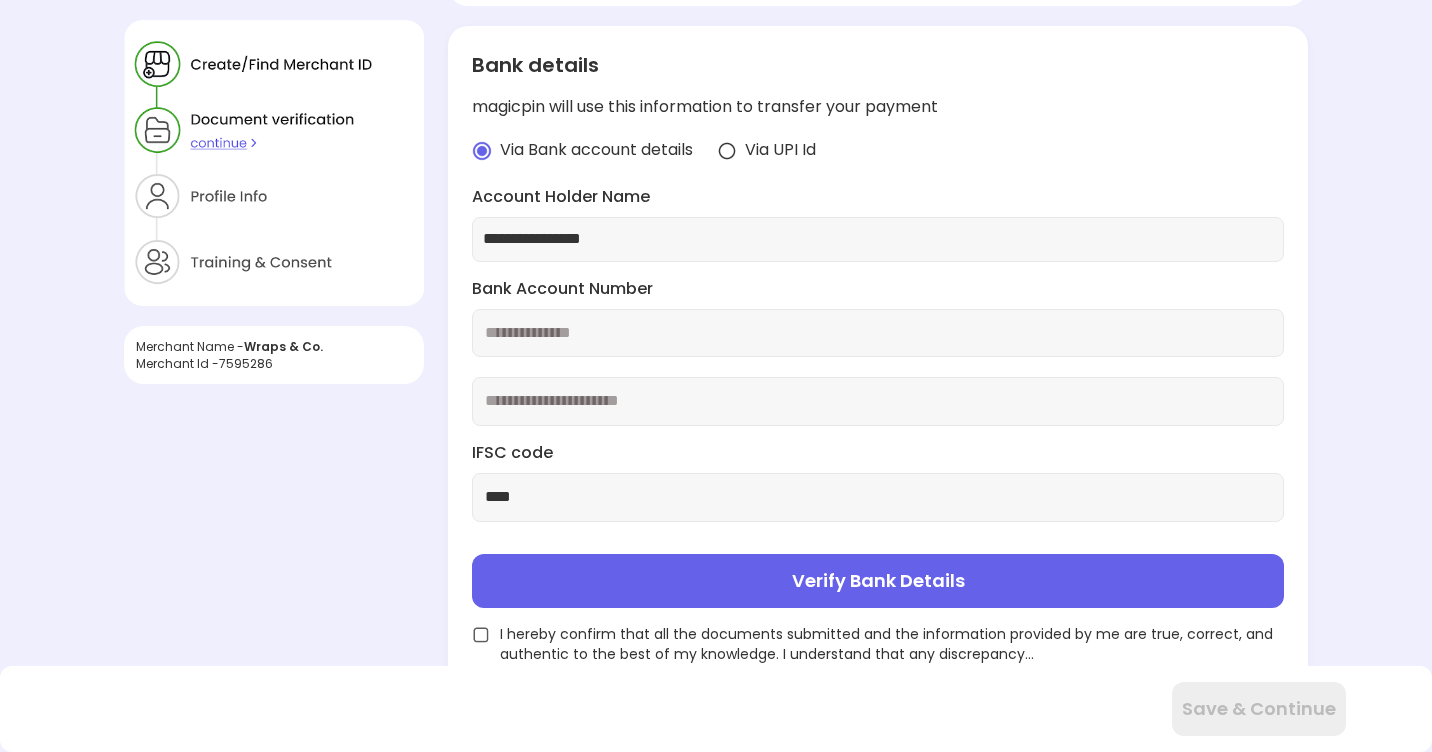 type on "****" 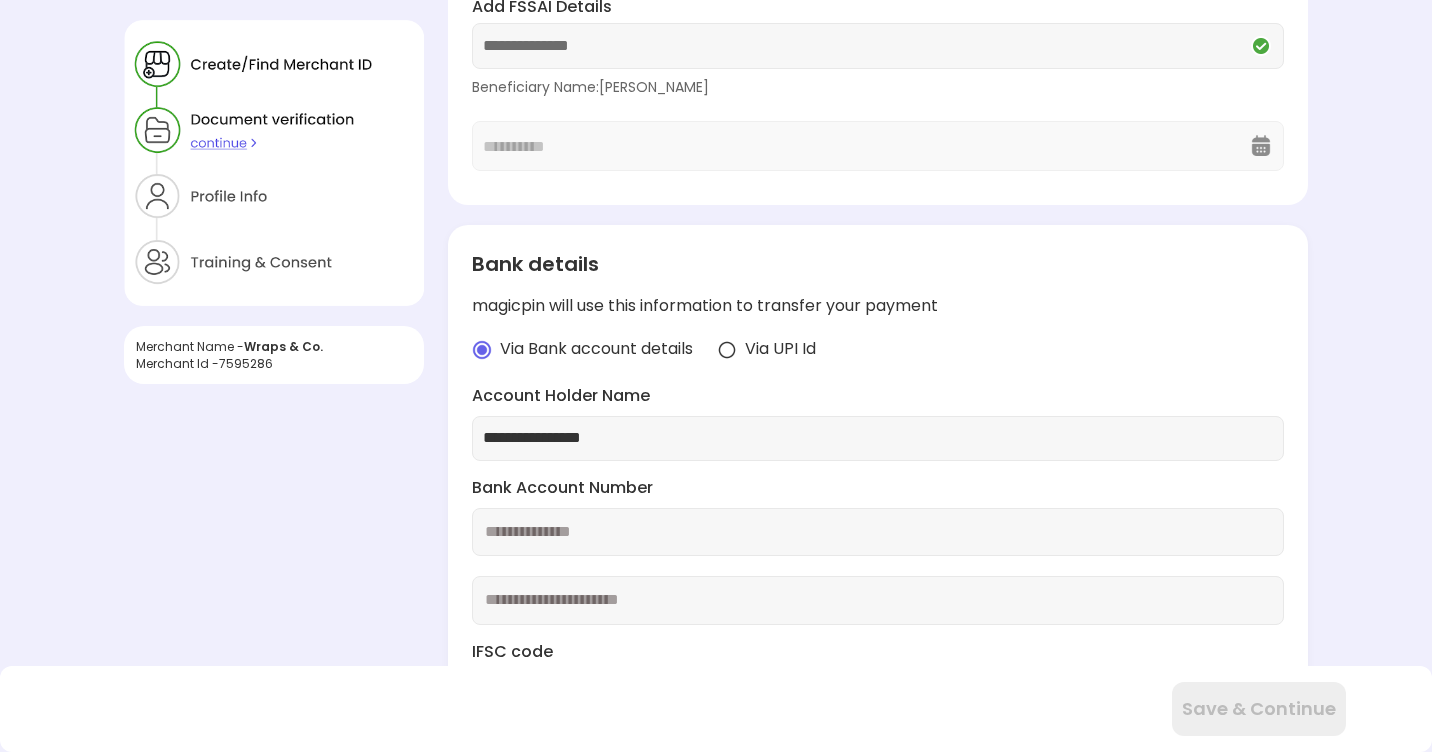 scroll, scrollTop: 463, scrollLeft: 0, axis: vertical 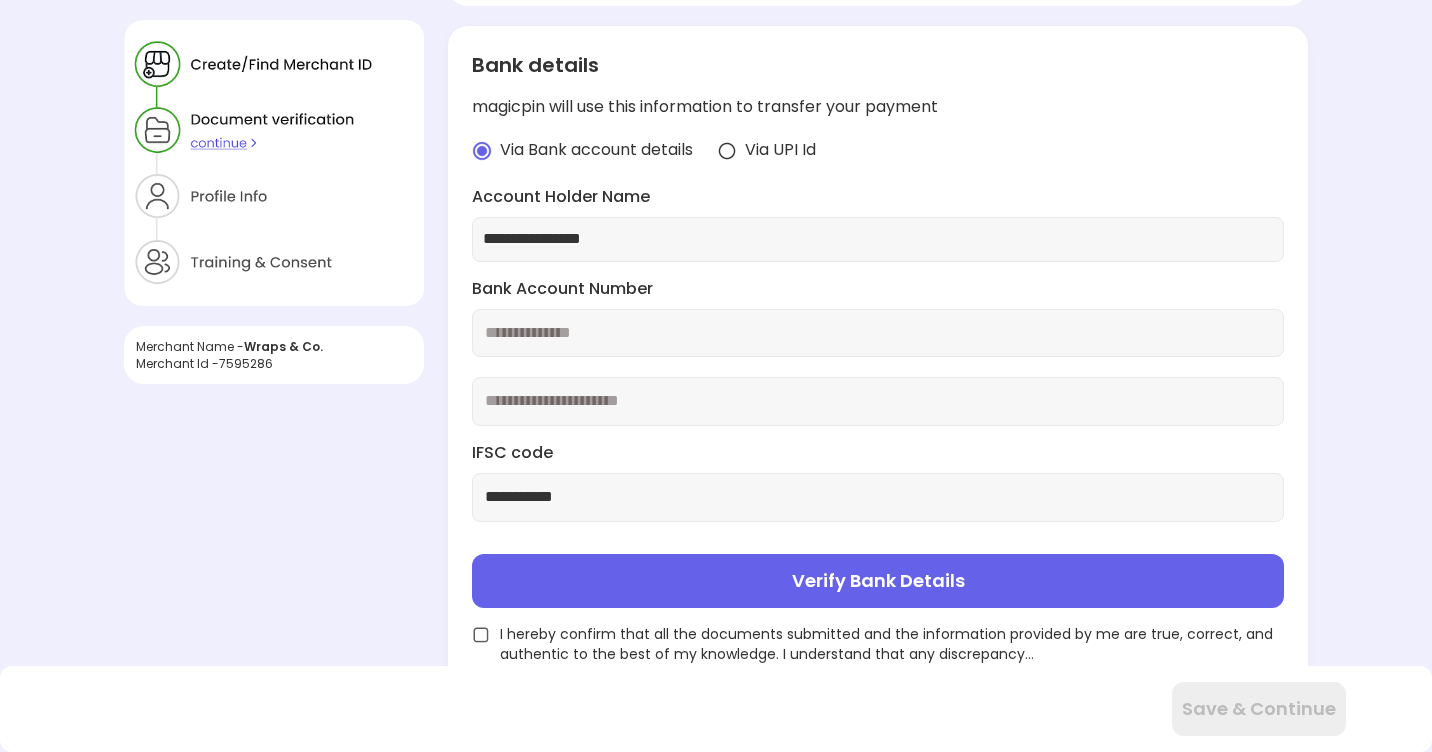 type on "**********" 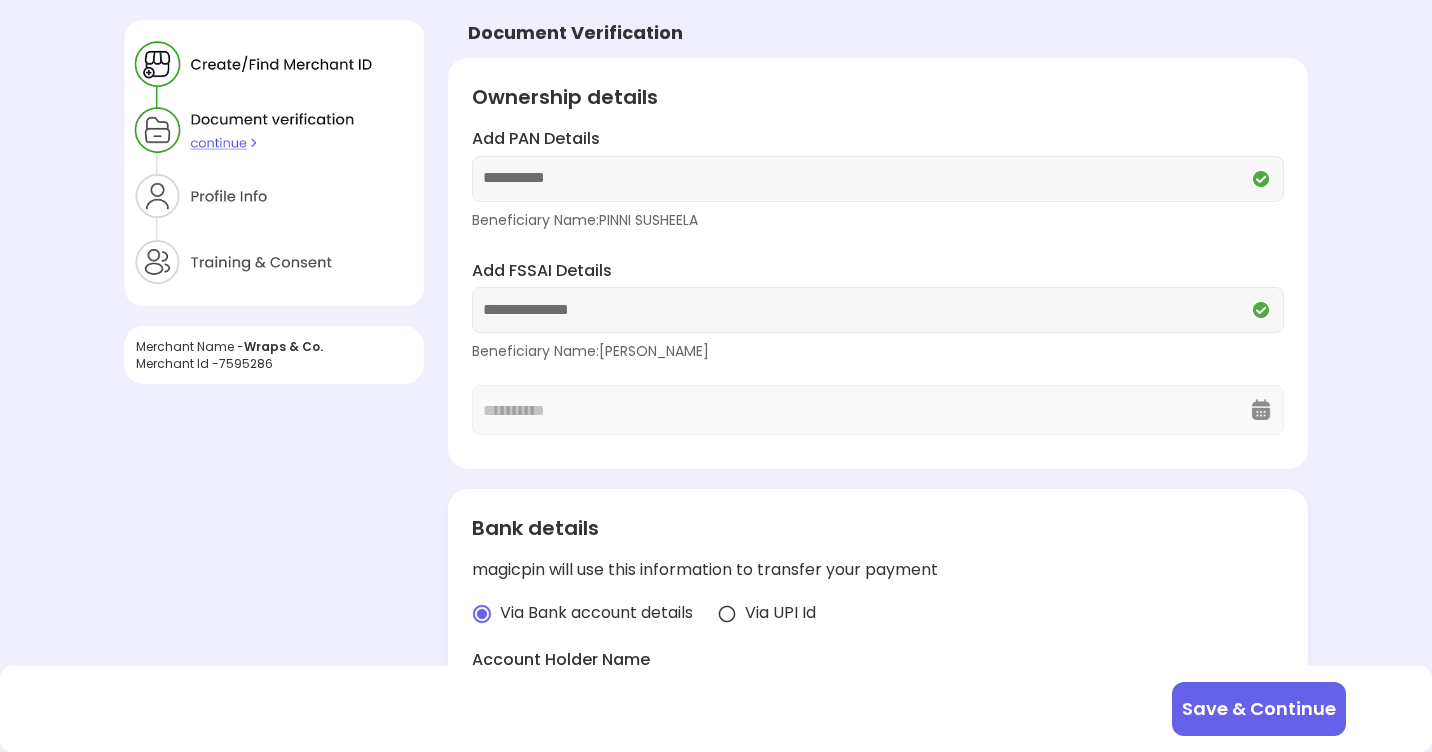 scroll, scrollTop: 463, scrollLeft: 0, axis: vertical 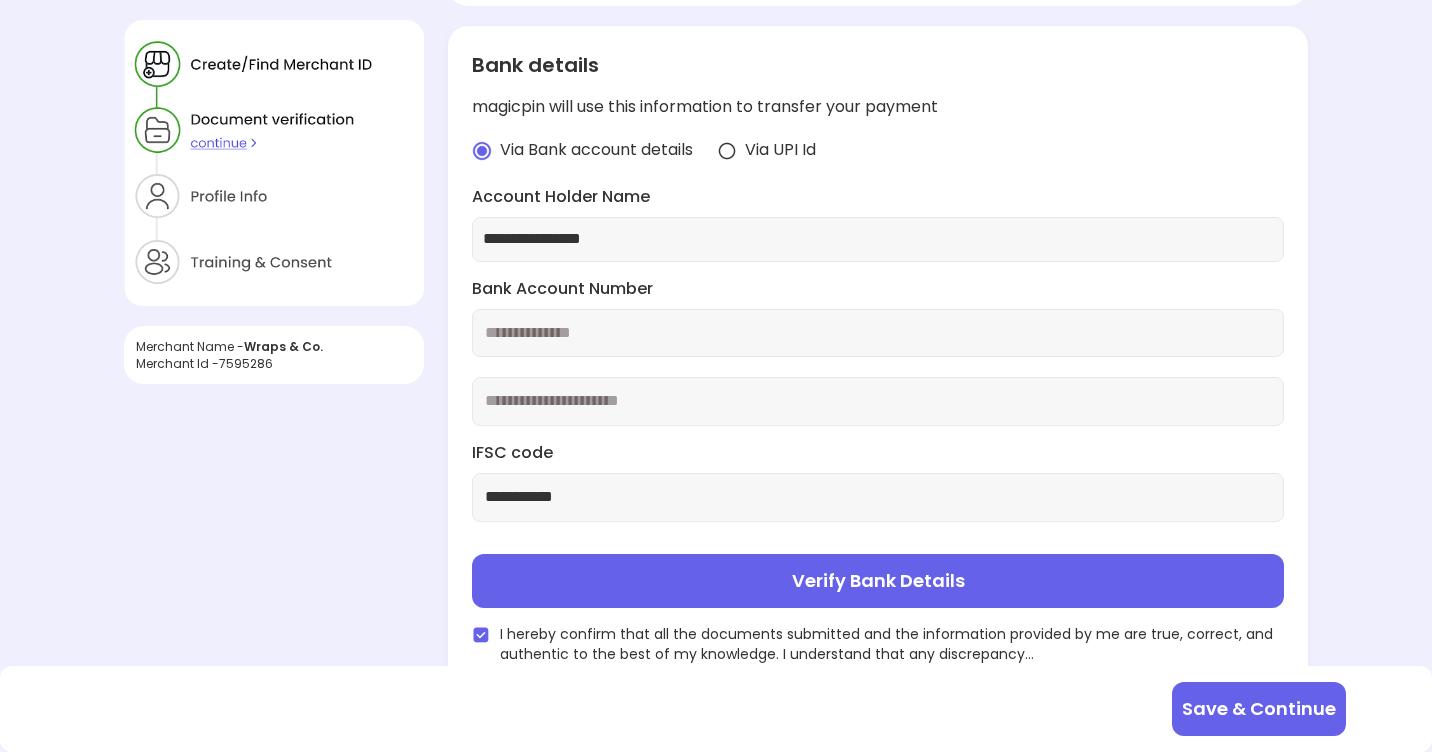 click on "Verify Bank Details" at bounding box center (877, 581) 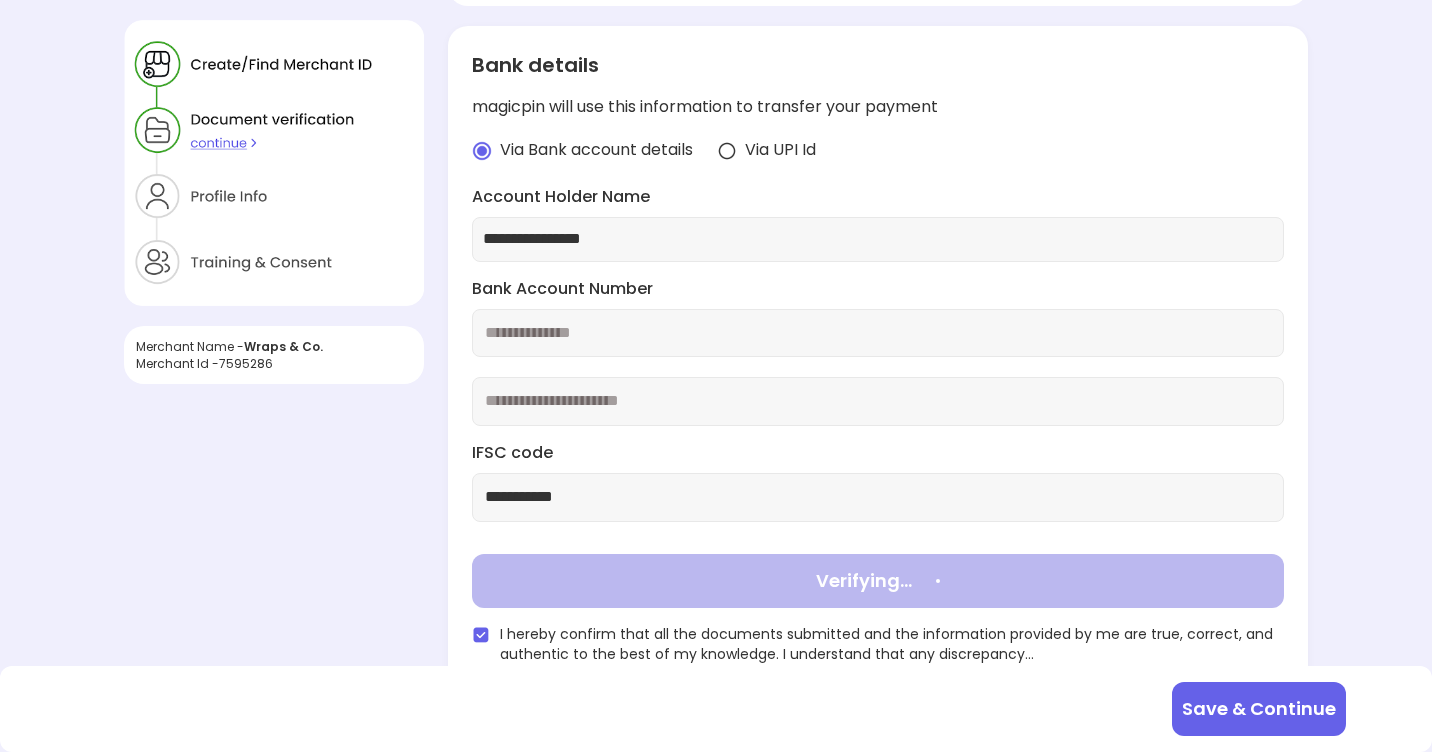 type on "**********" 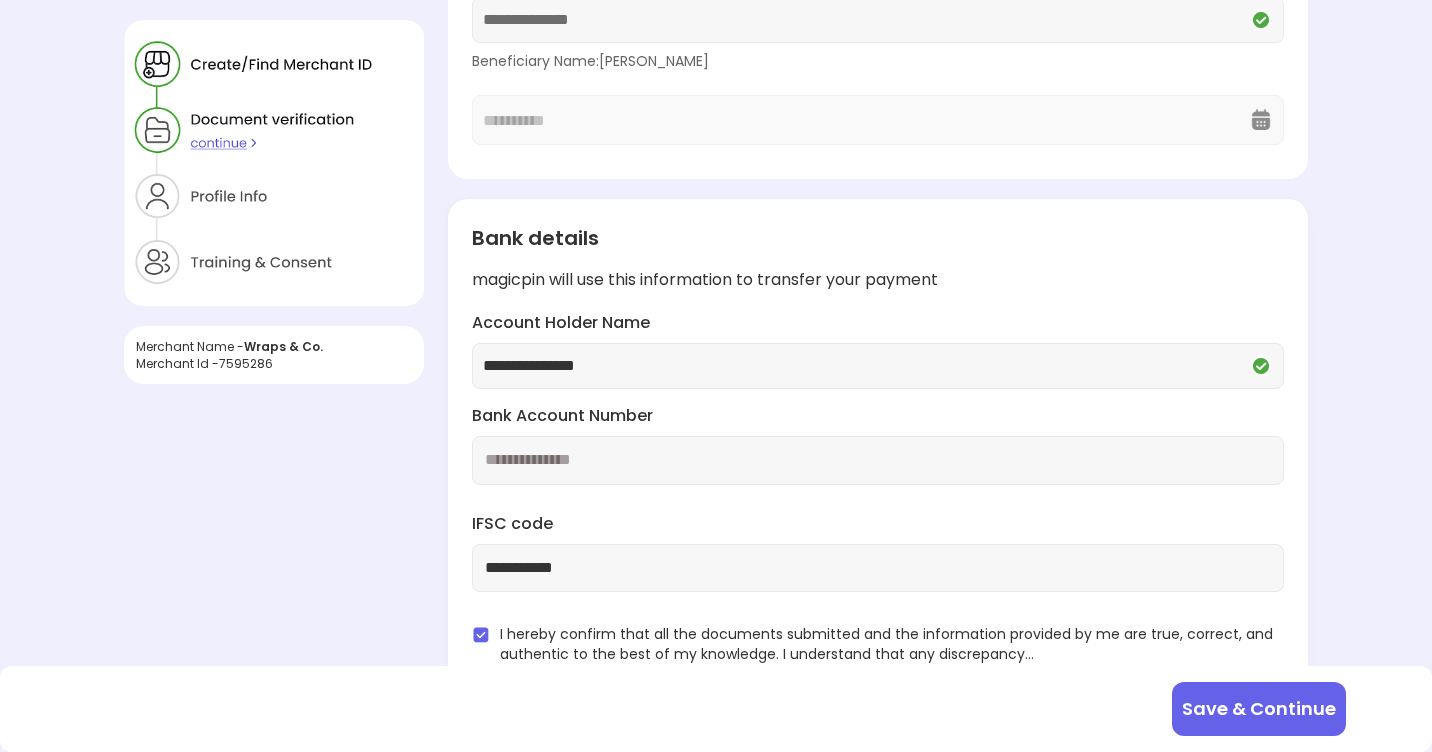 scroll, scrollTop: 290, scrollLeft: 0, axis: vertical 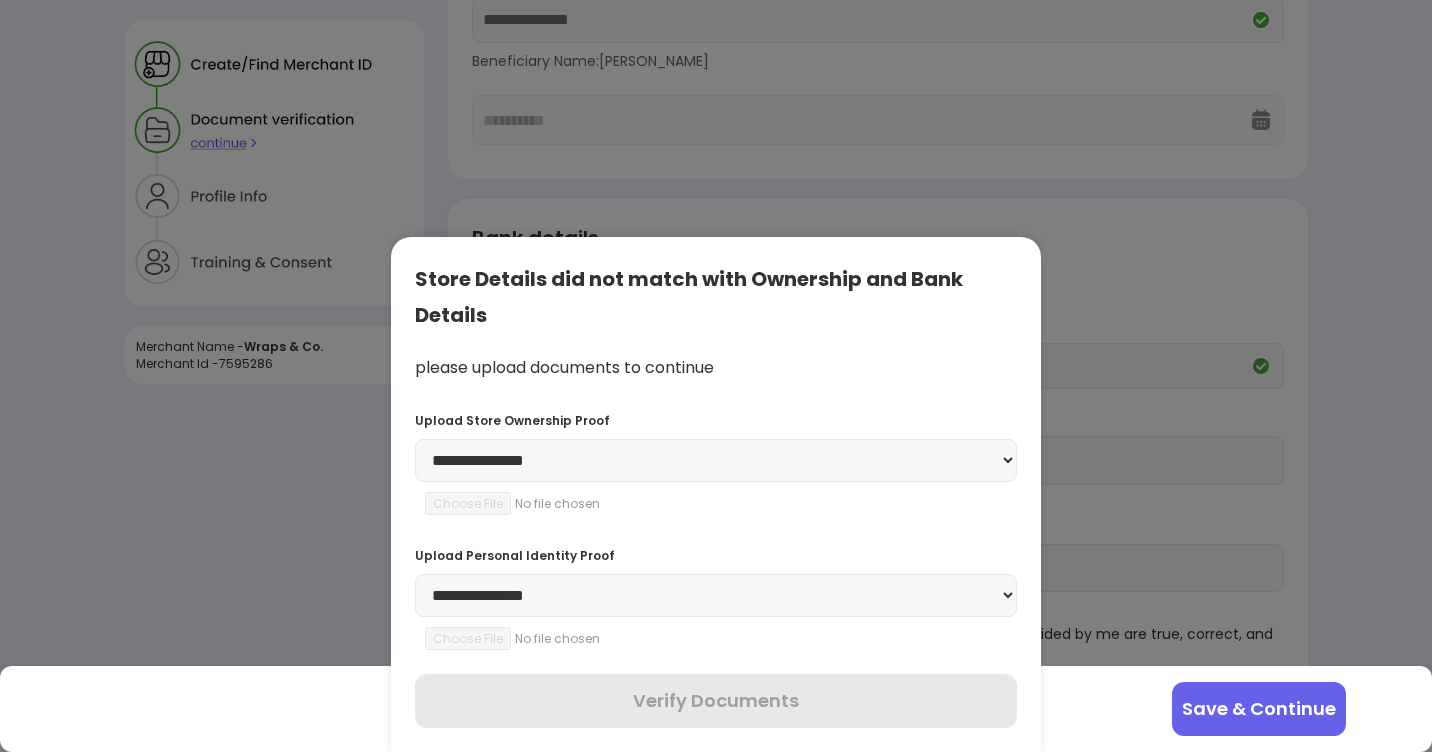 click on "please upload documents to continue" at bounding box center (716, 368) 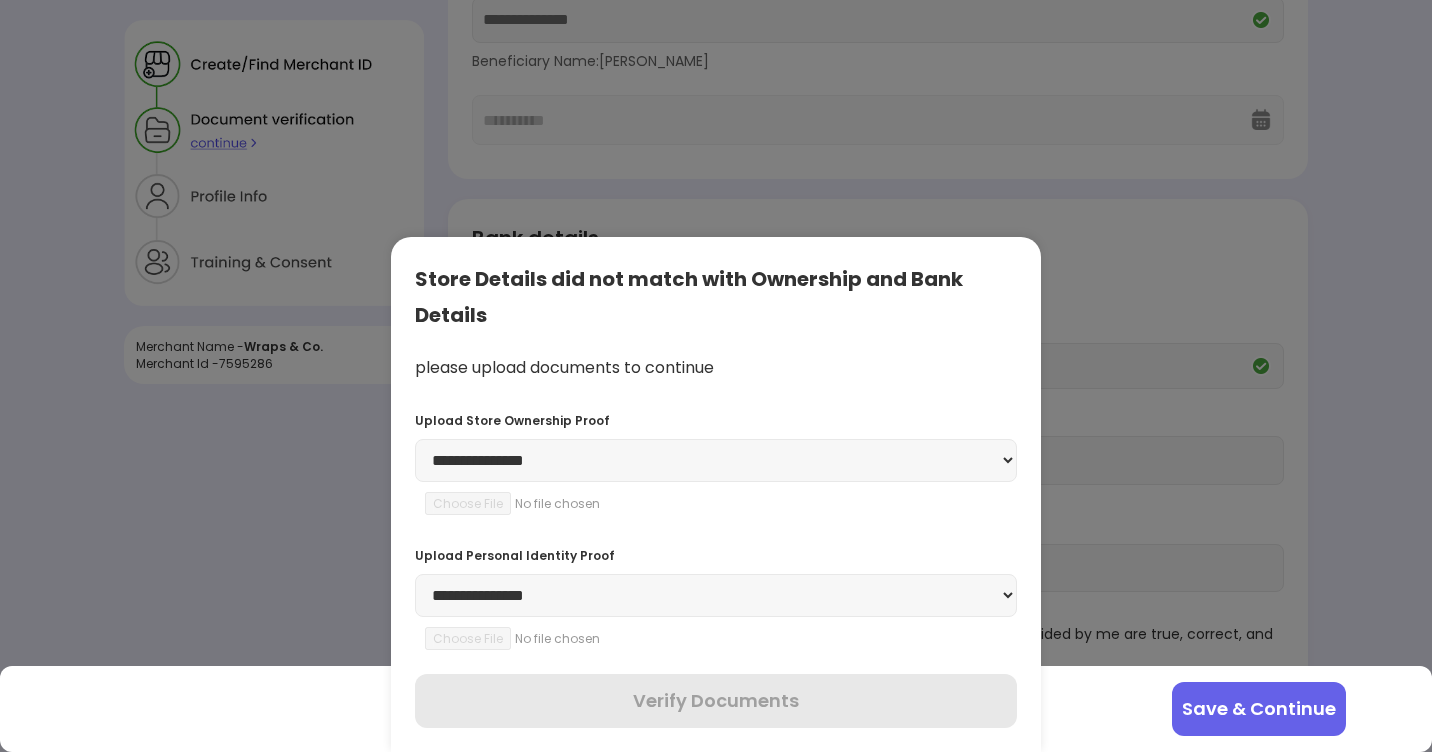 click on "**********" at bounding box center (716, 460) 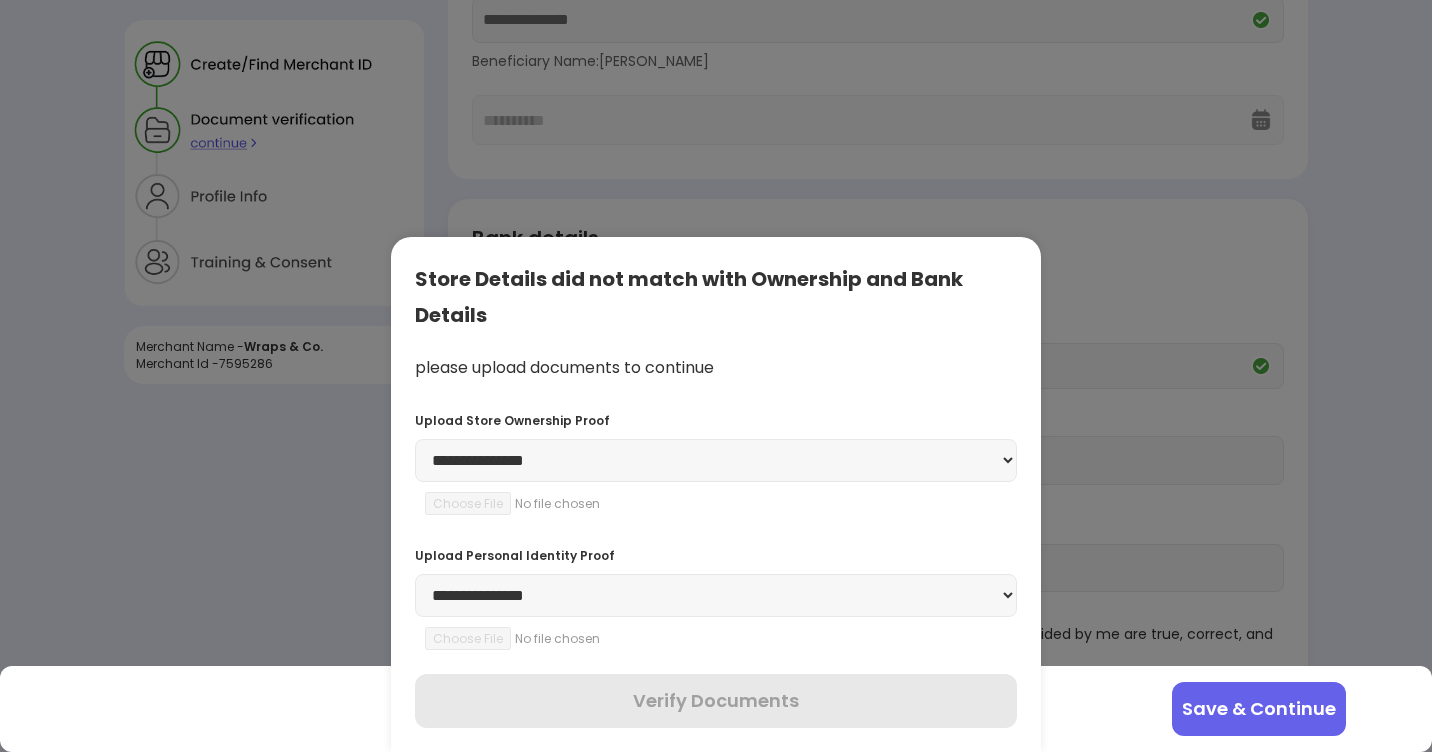 select on "**********" 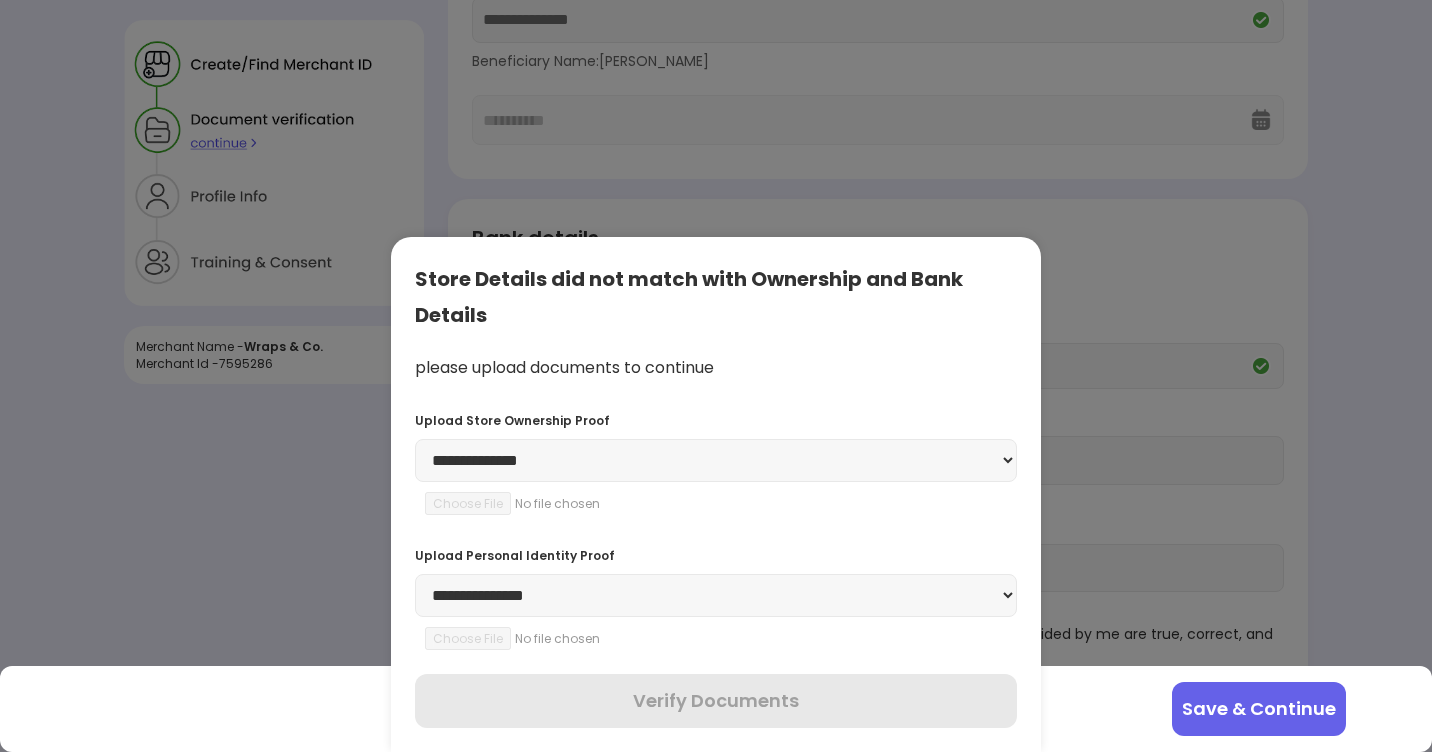 click on "**********" at bounding box center (716, 460) 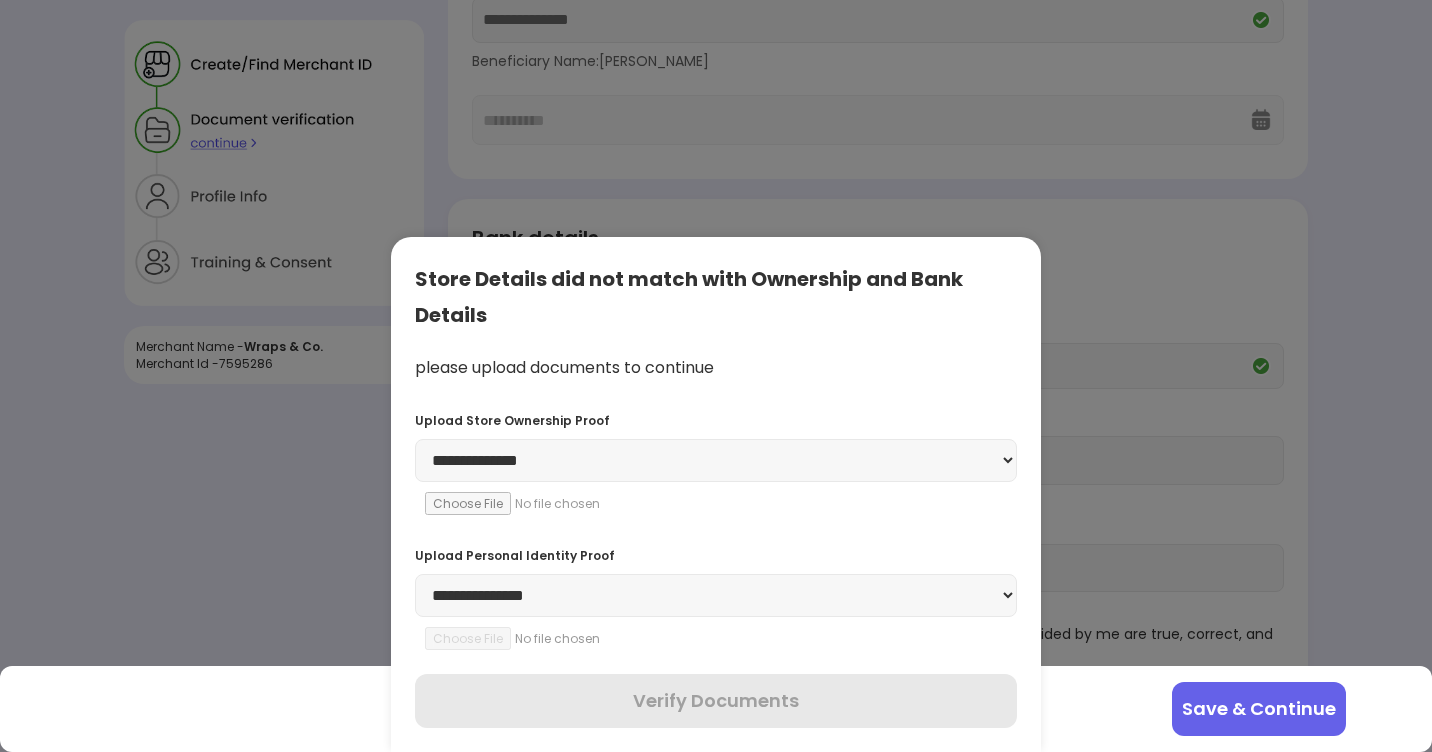click on "**********" at bounding box center (716, 595) 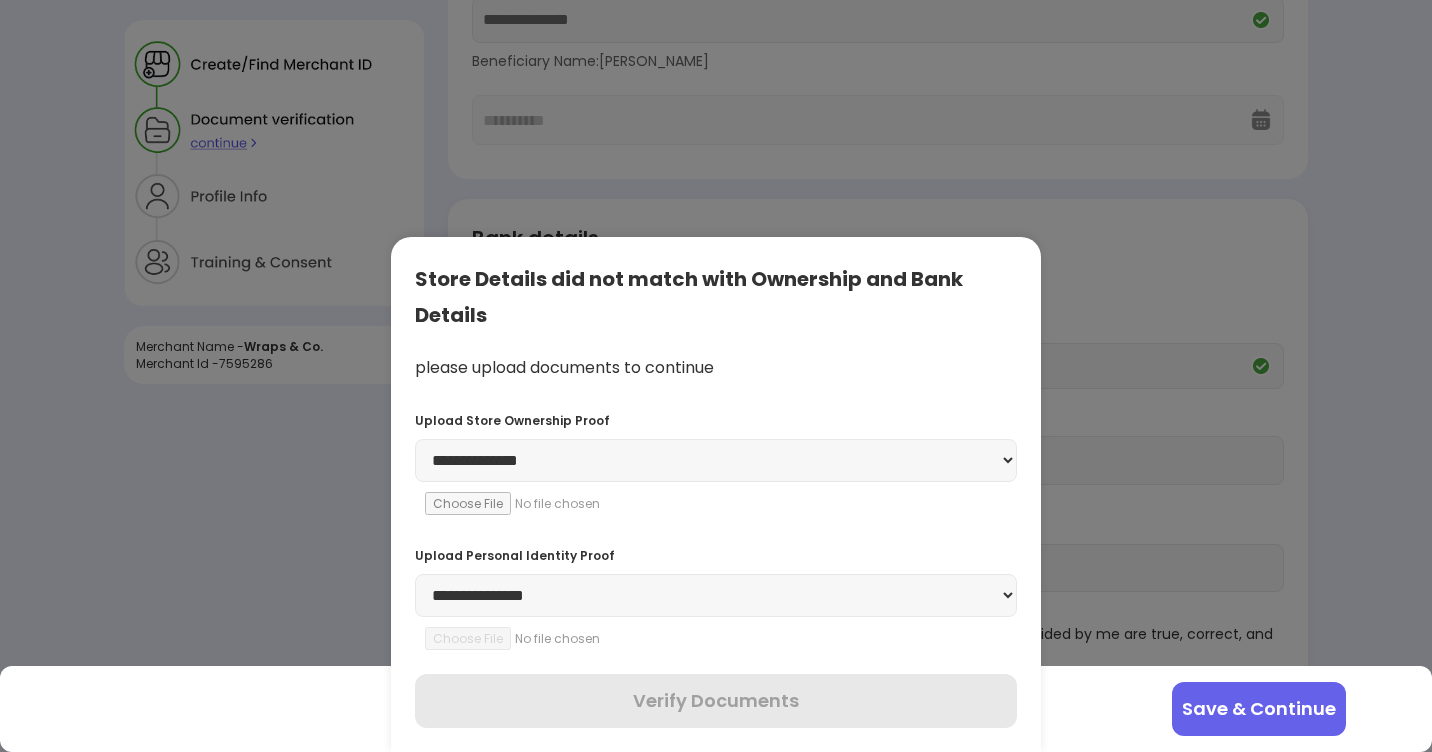 select on "********" 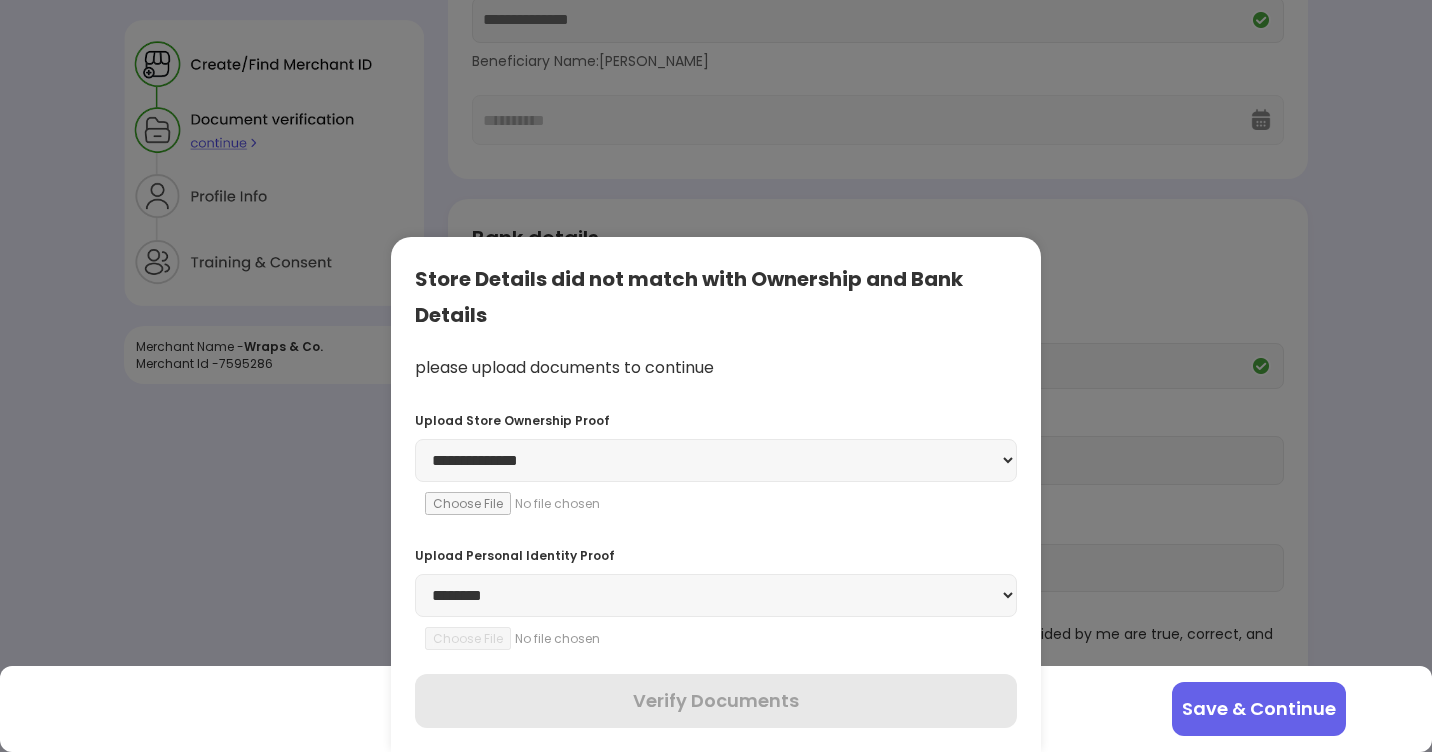 click on "**********" at bounding box center (716, 595) 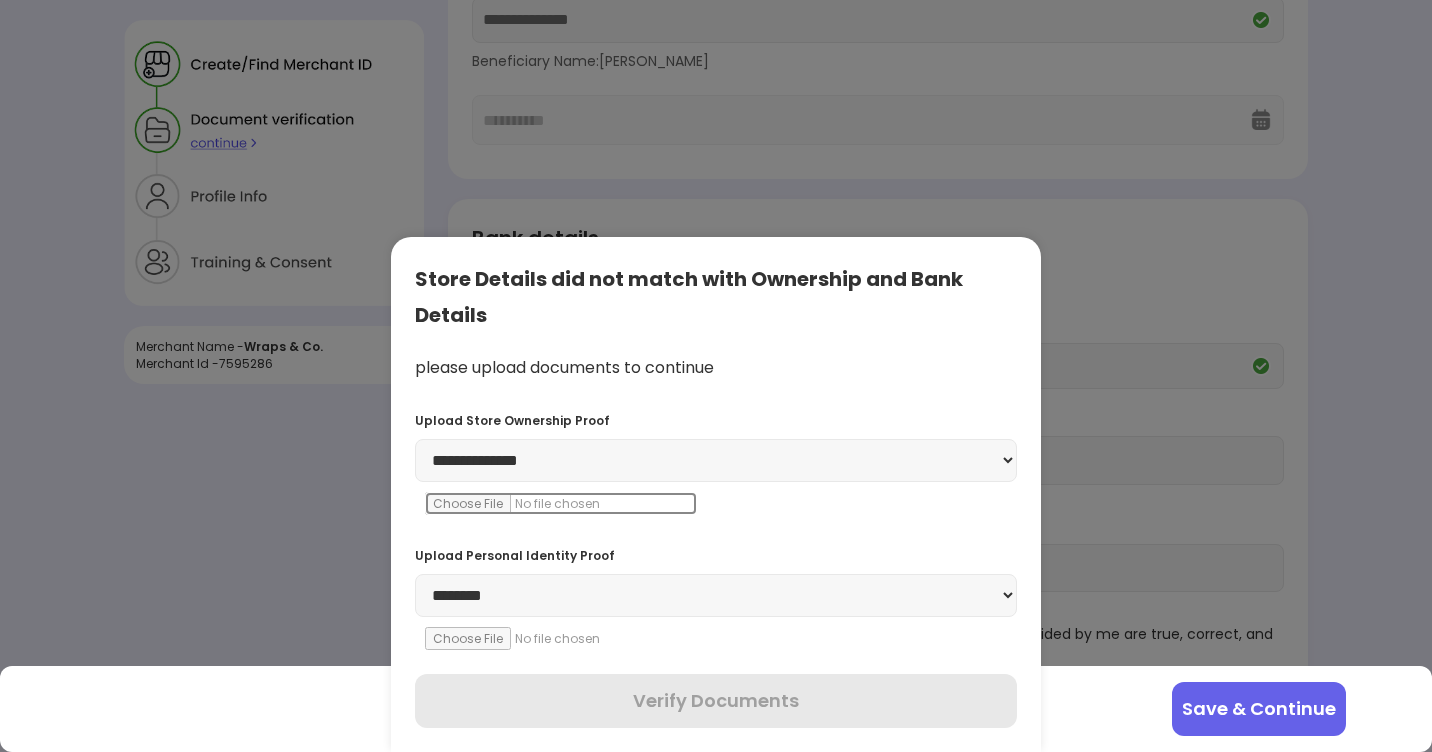 click at bounding box center (561, 503) 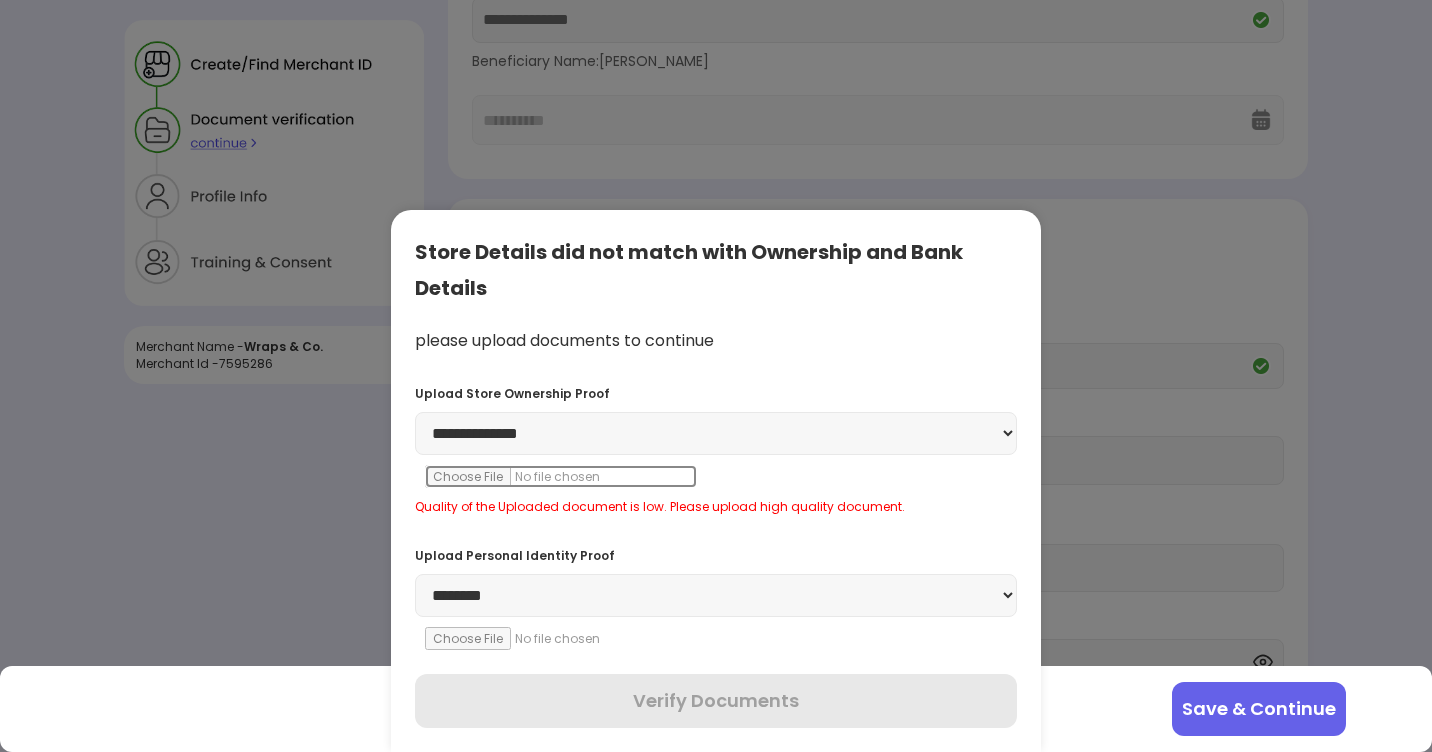 click at bounding box center [561, 476] 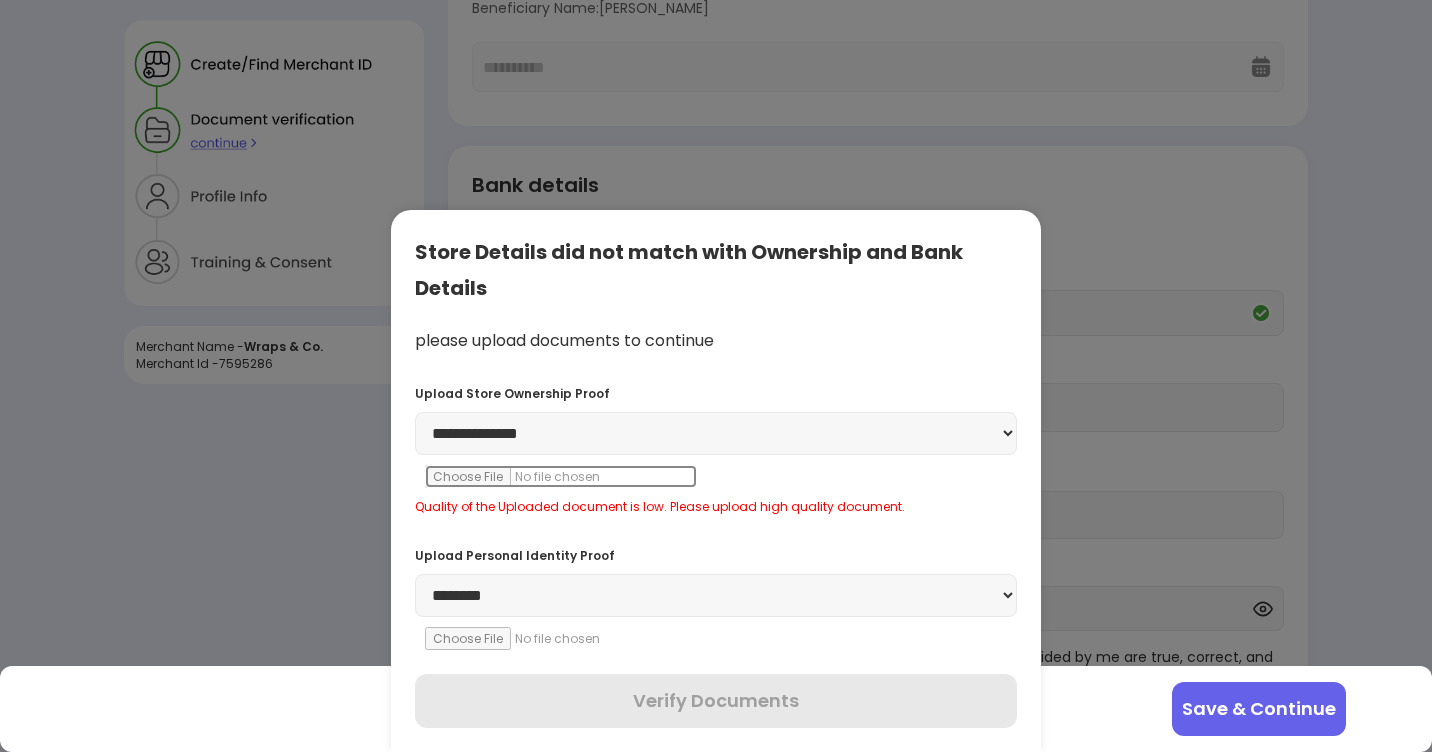 scroll, scrollTop: 366, scrollLeft: 0, axis: vertical 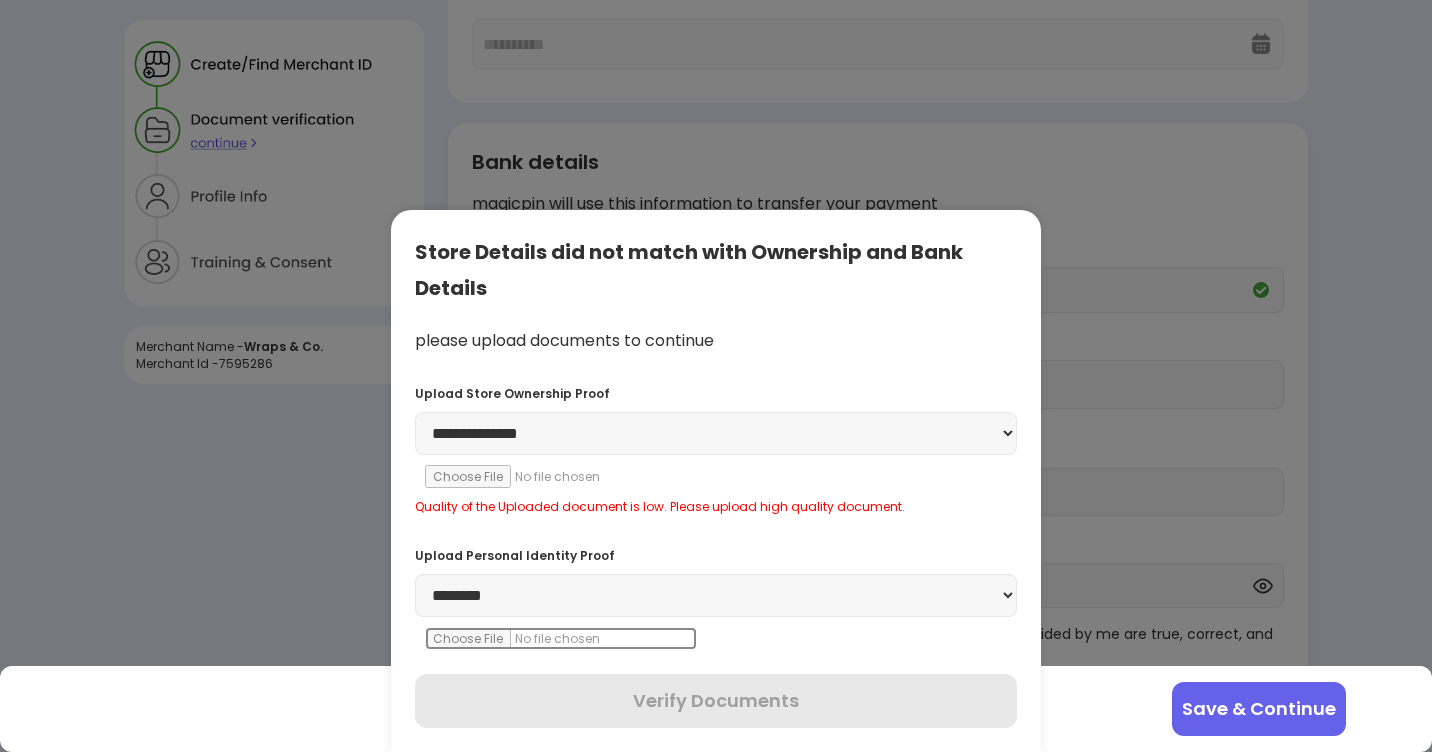 click at bounding box center (561, 638) 